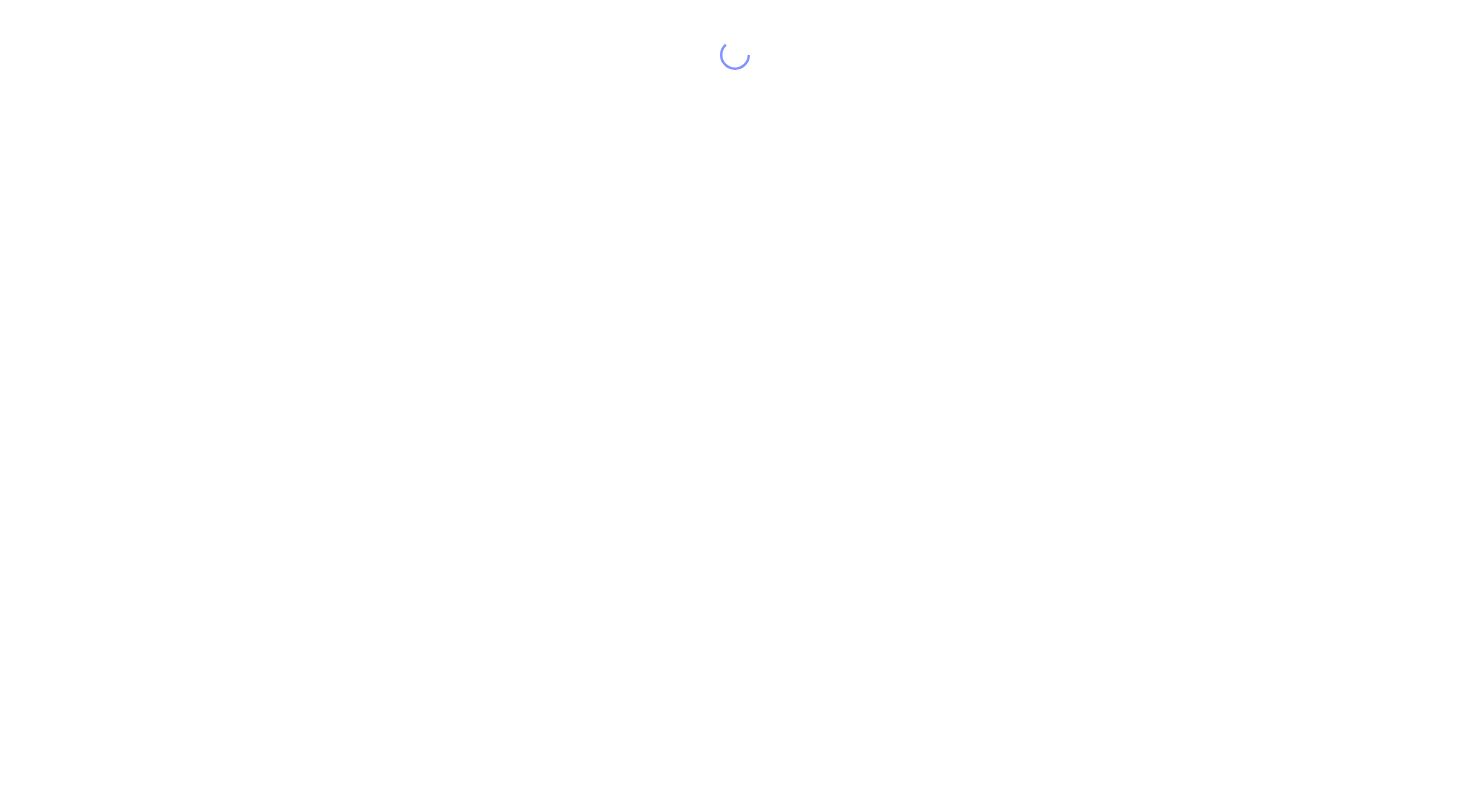 scroll, scrollTop: 0, scrollLeft: 0, axis: both 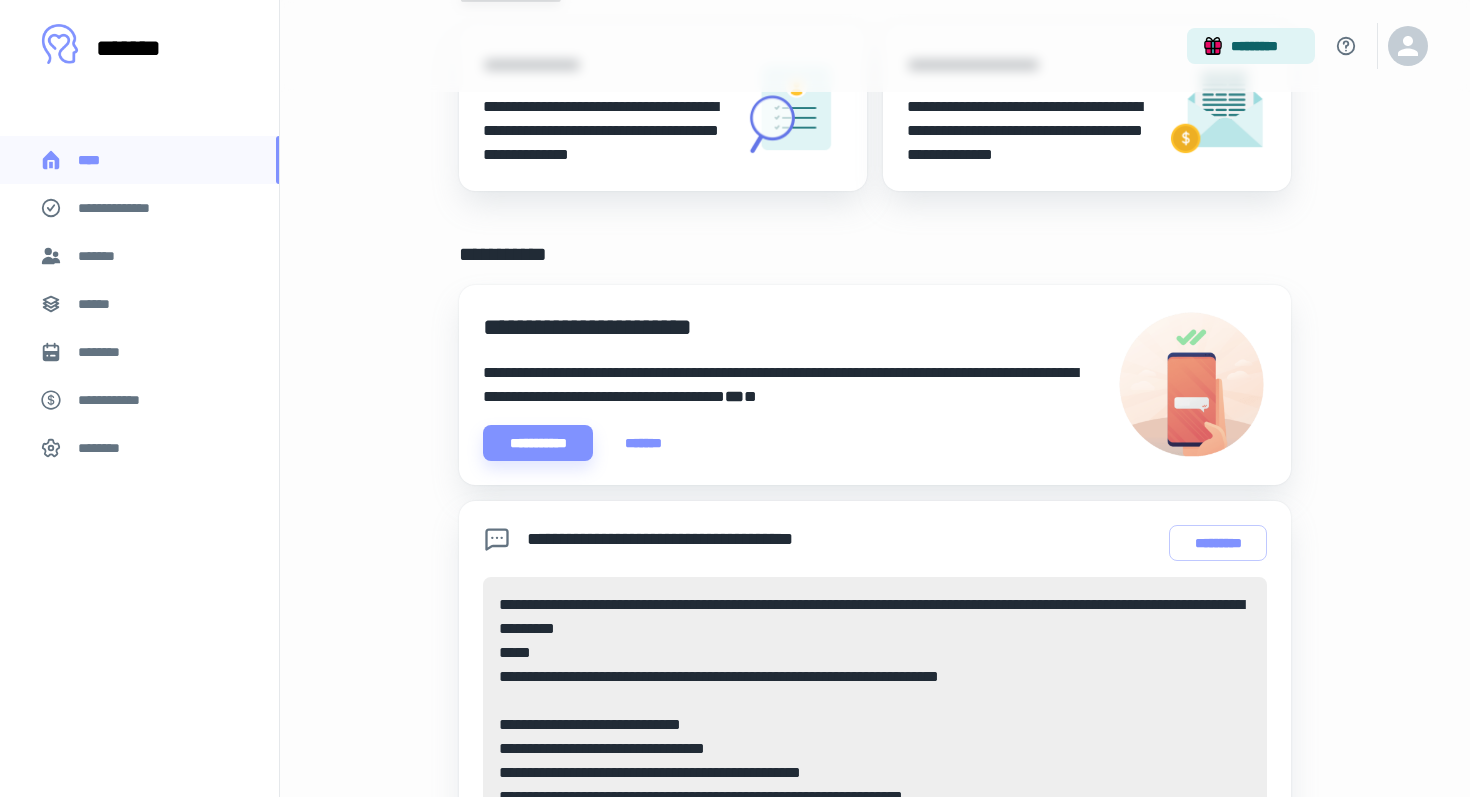 click on "*******" at bounding box center [139, 256] 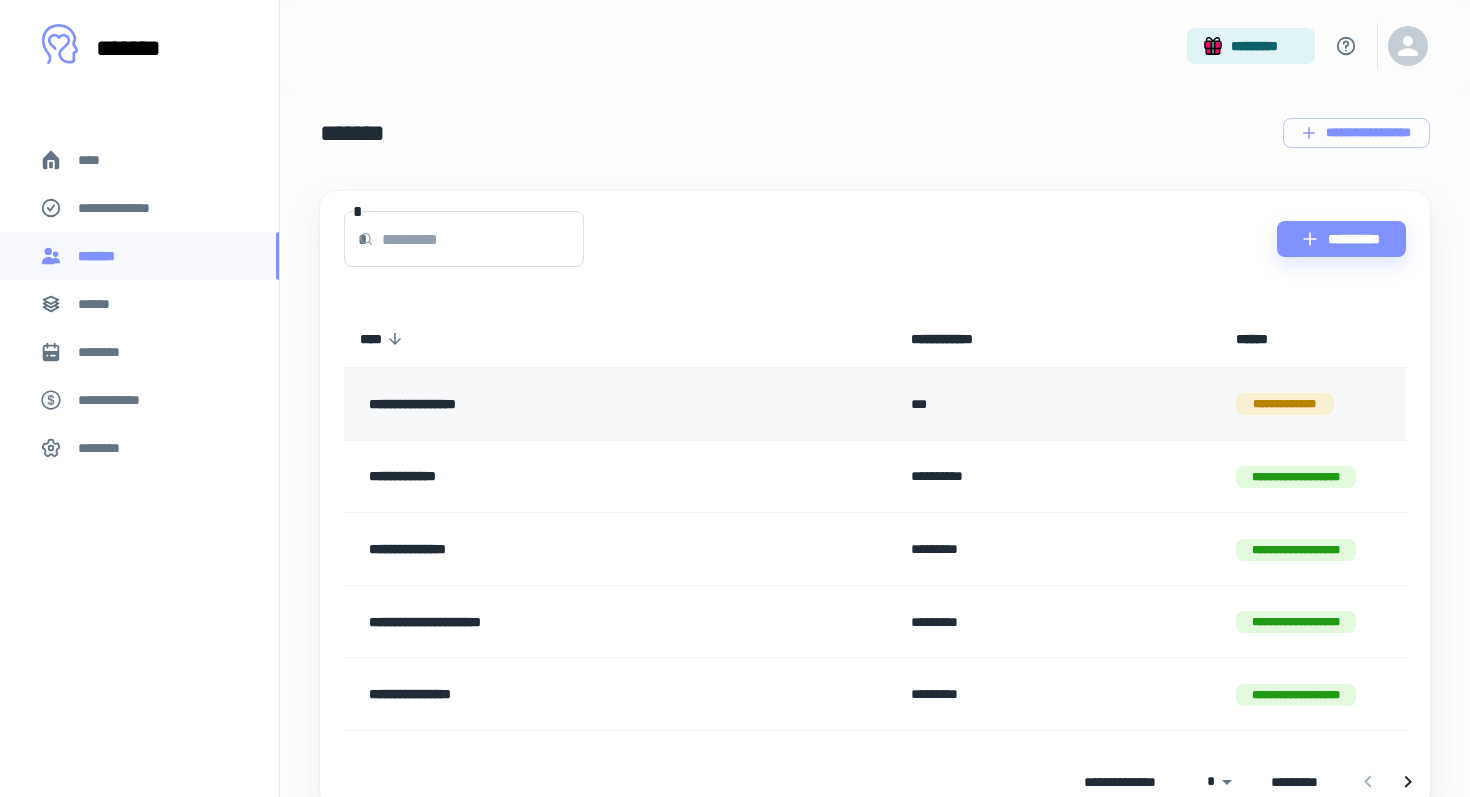 scroll, scrollTop: 0, scrollLeft: 0, axis: both 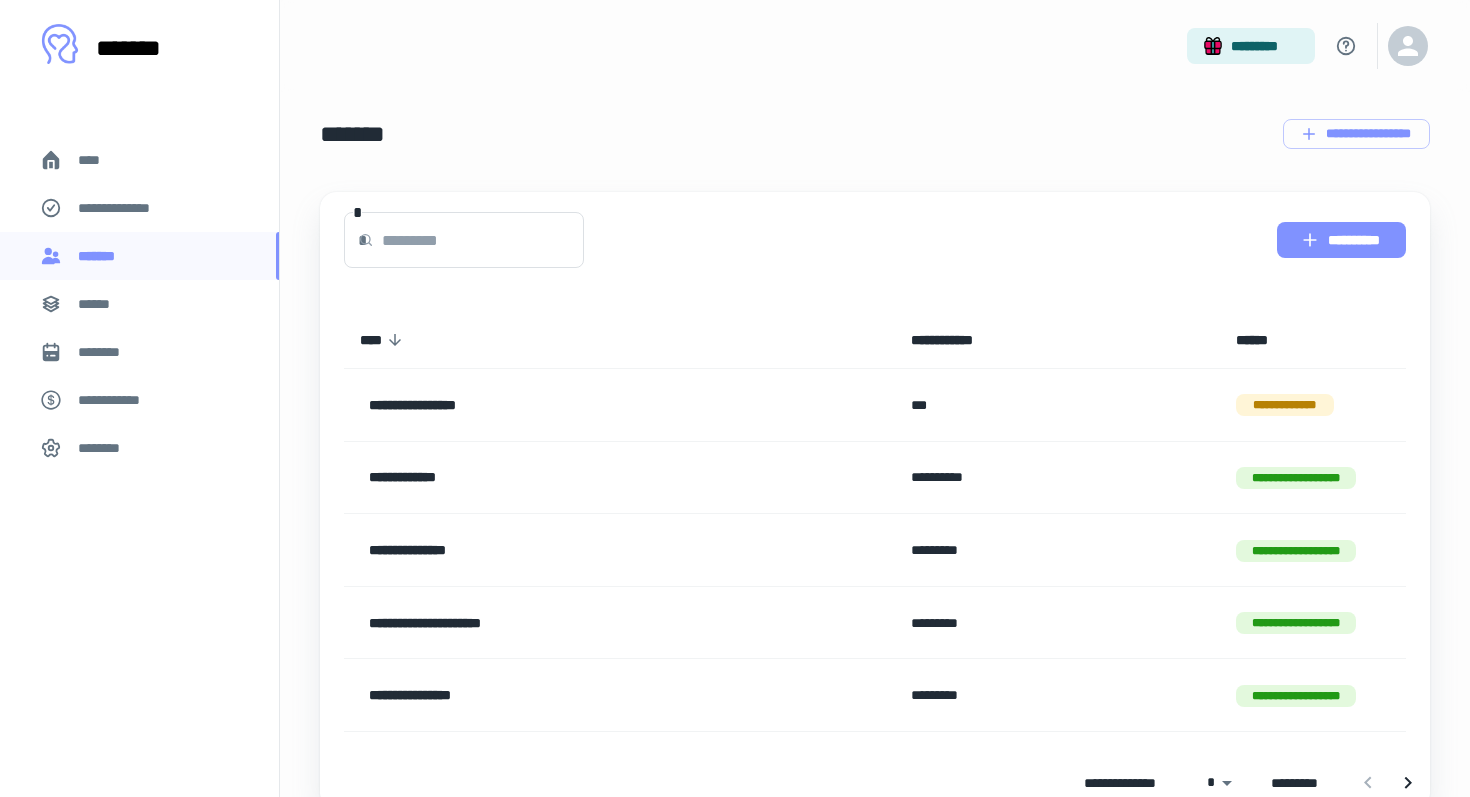 click 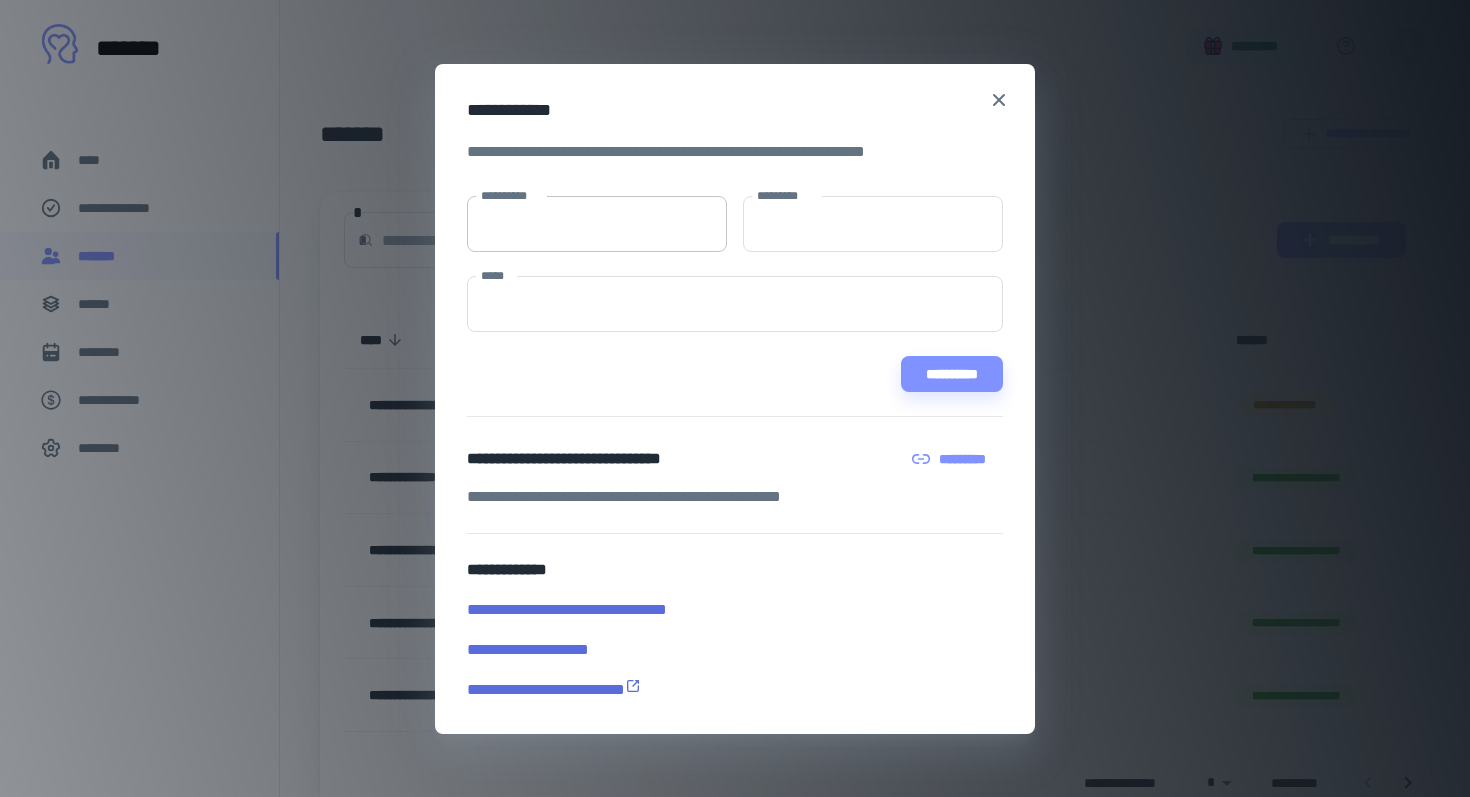 click on "**********" at bounding box center (597, 224) 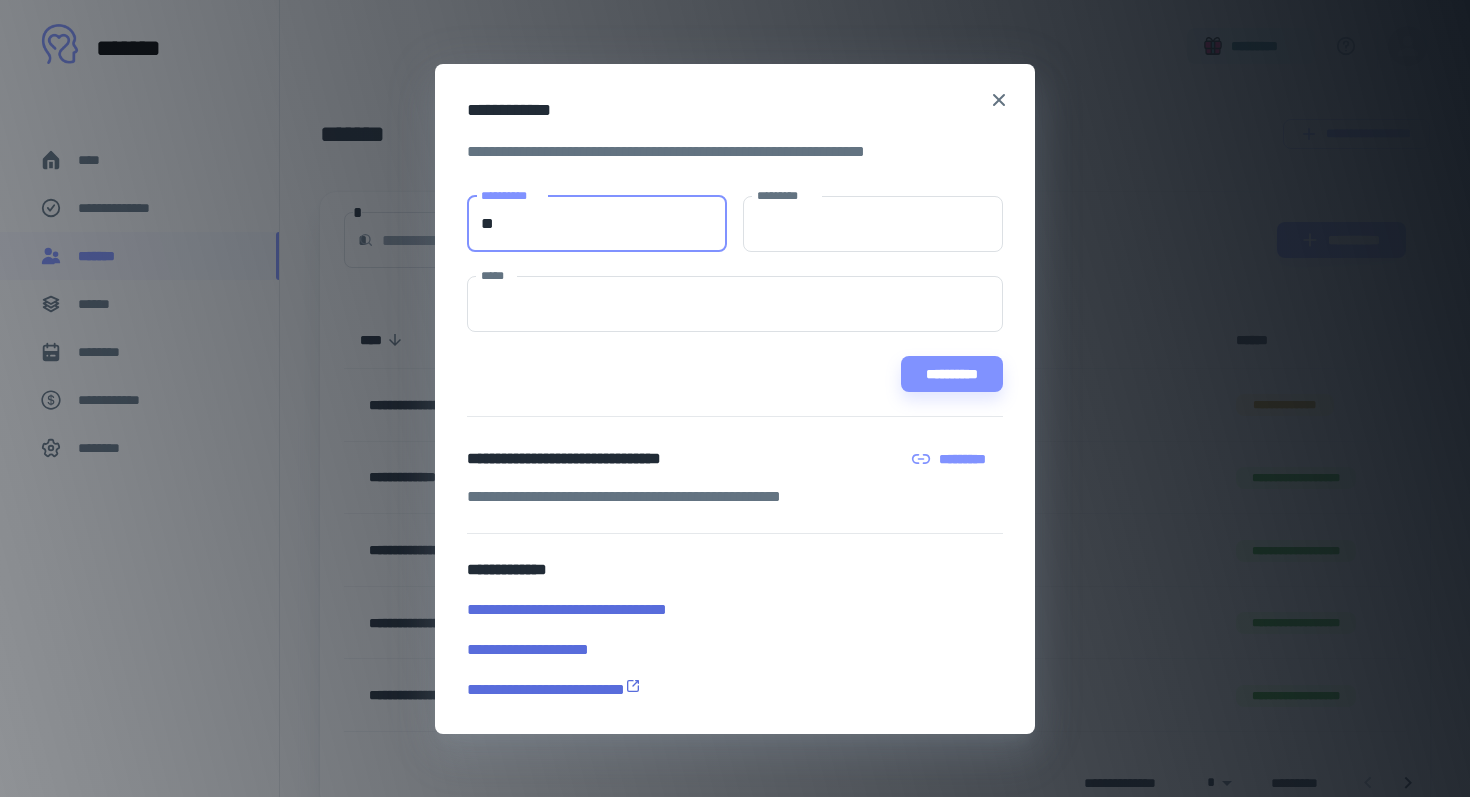 type on "*" 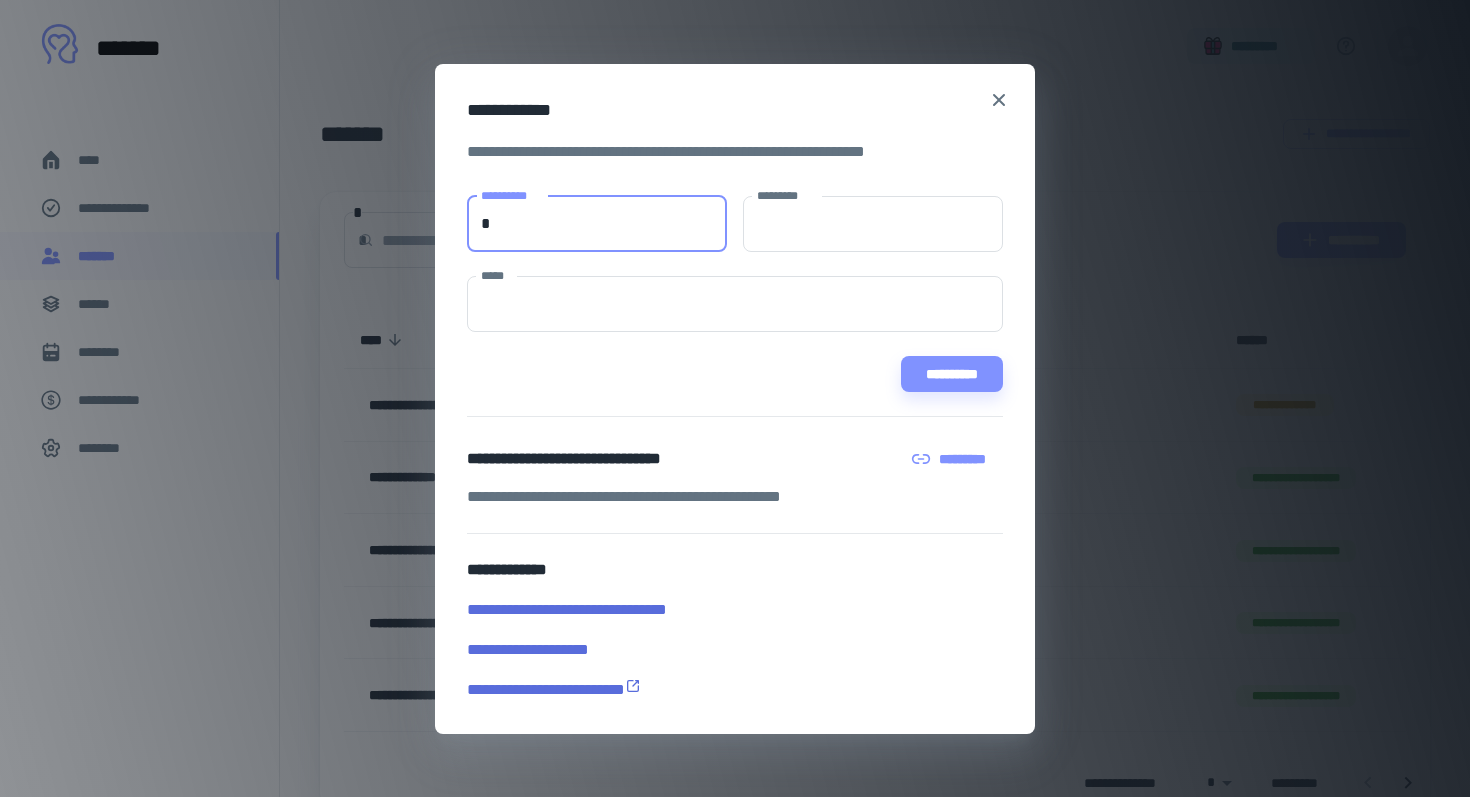 type 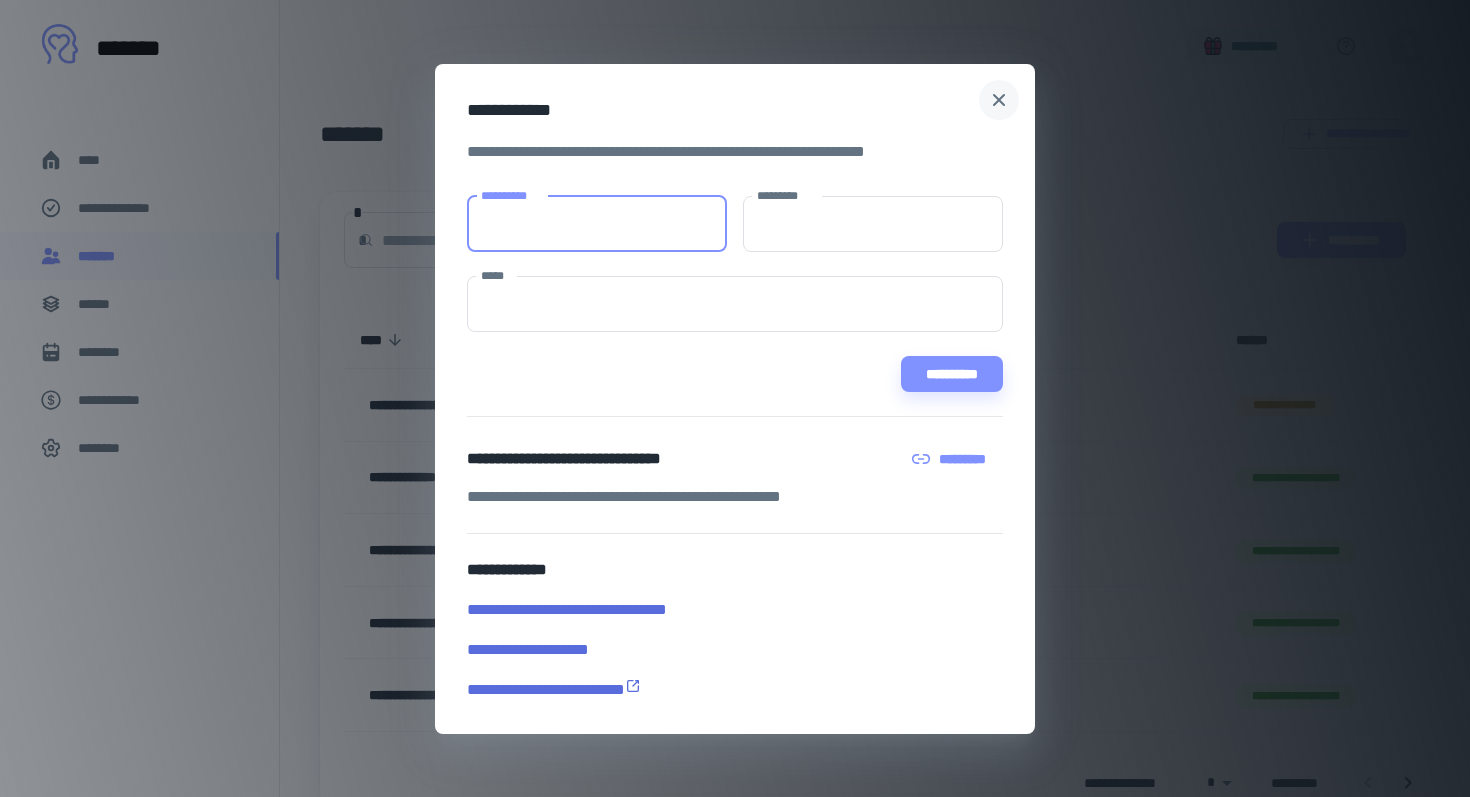 click 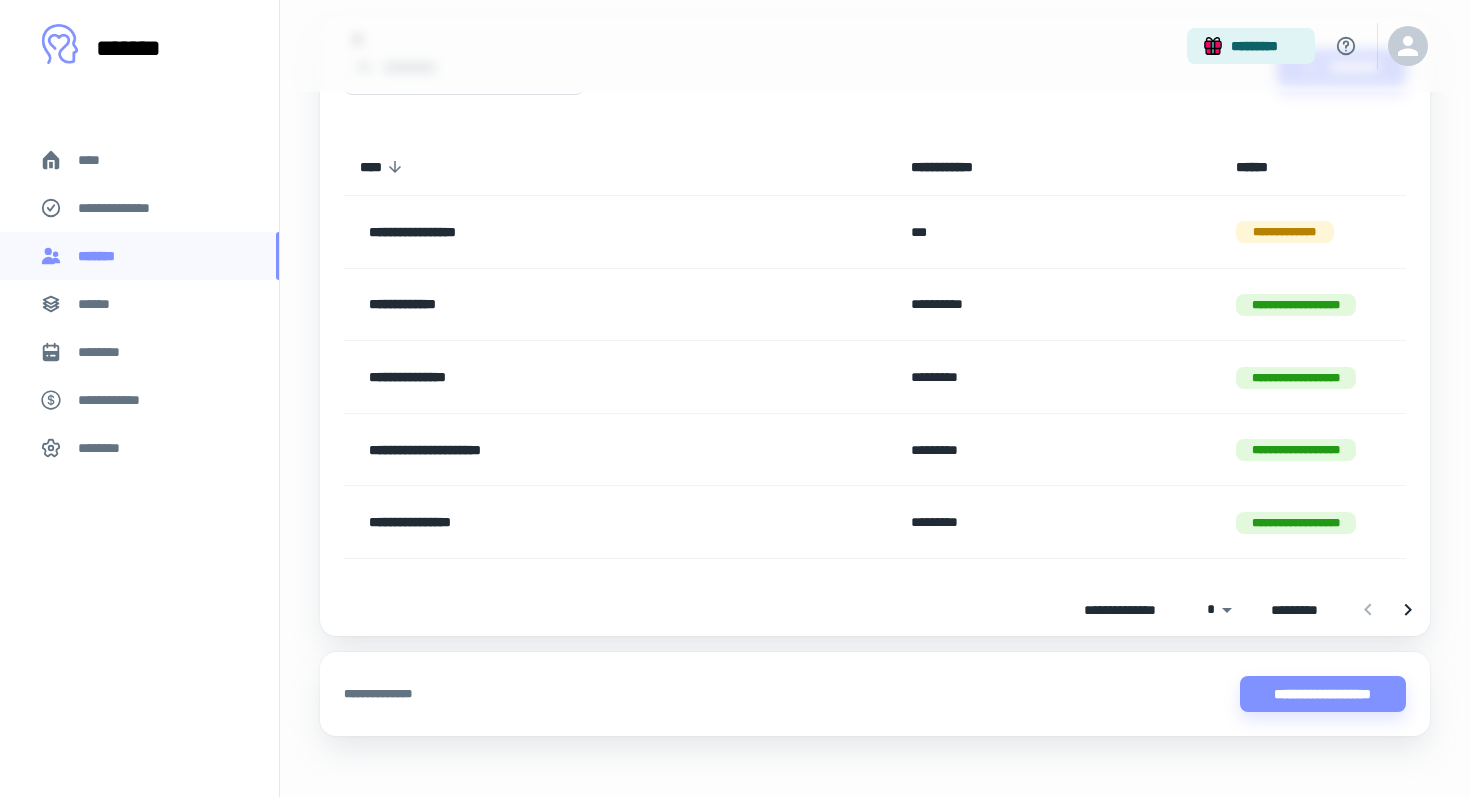 scroll, scrollTop: 192, scrollLeft: 0, axis: vertical 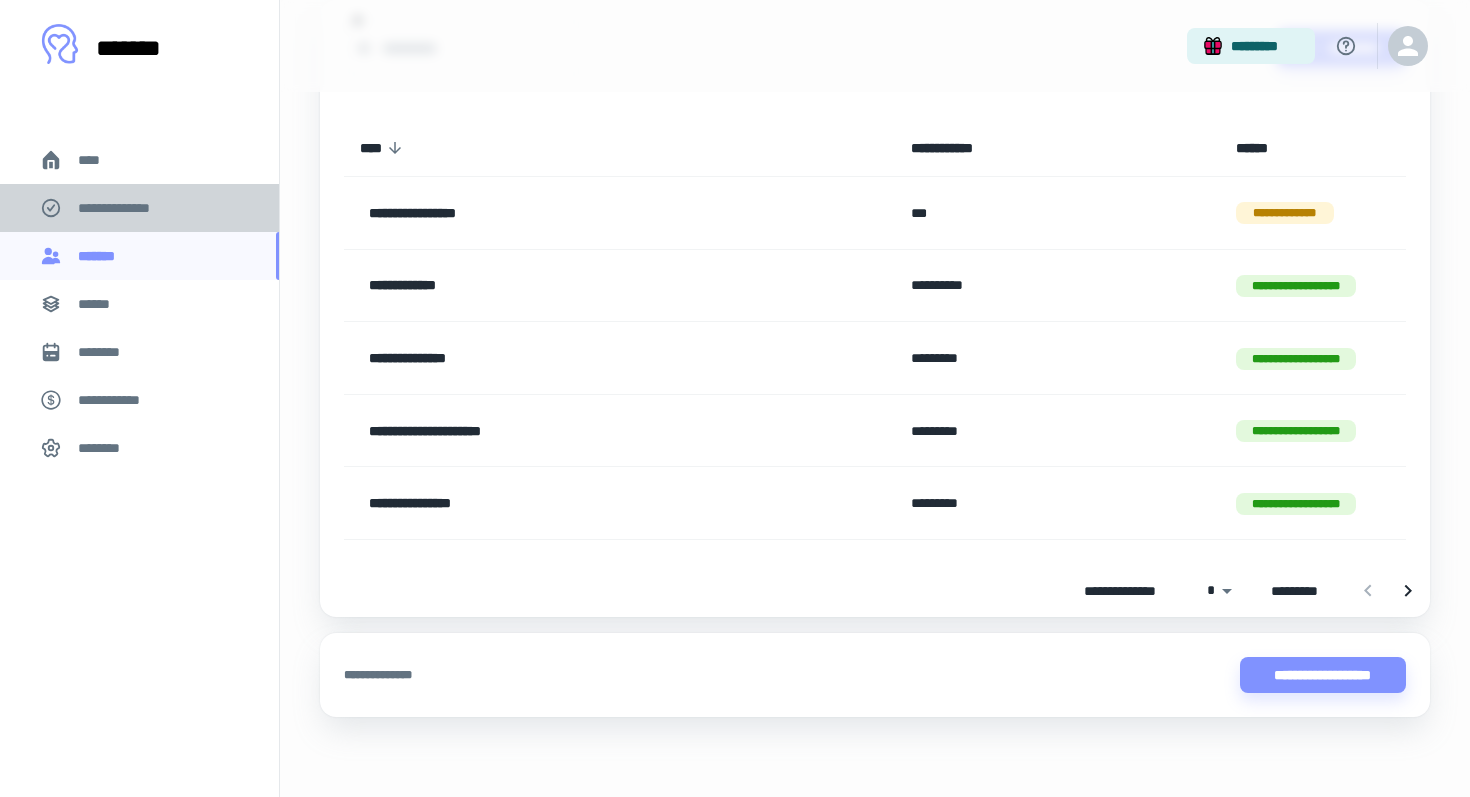 click on "**********" at bounding box center [139, 208] 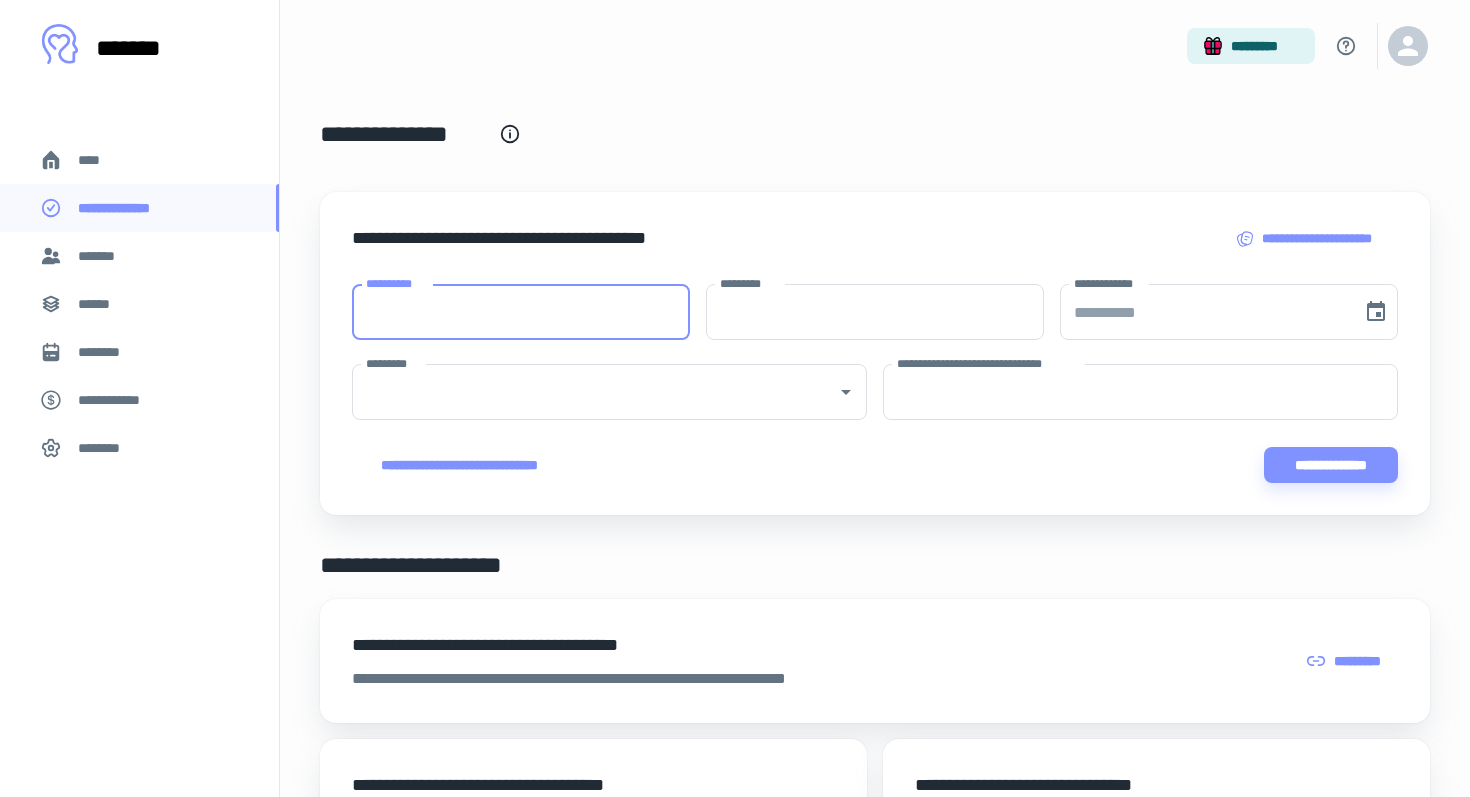 click on "**********" at bounding box center (521, 312) 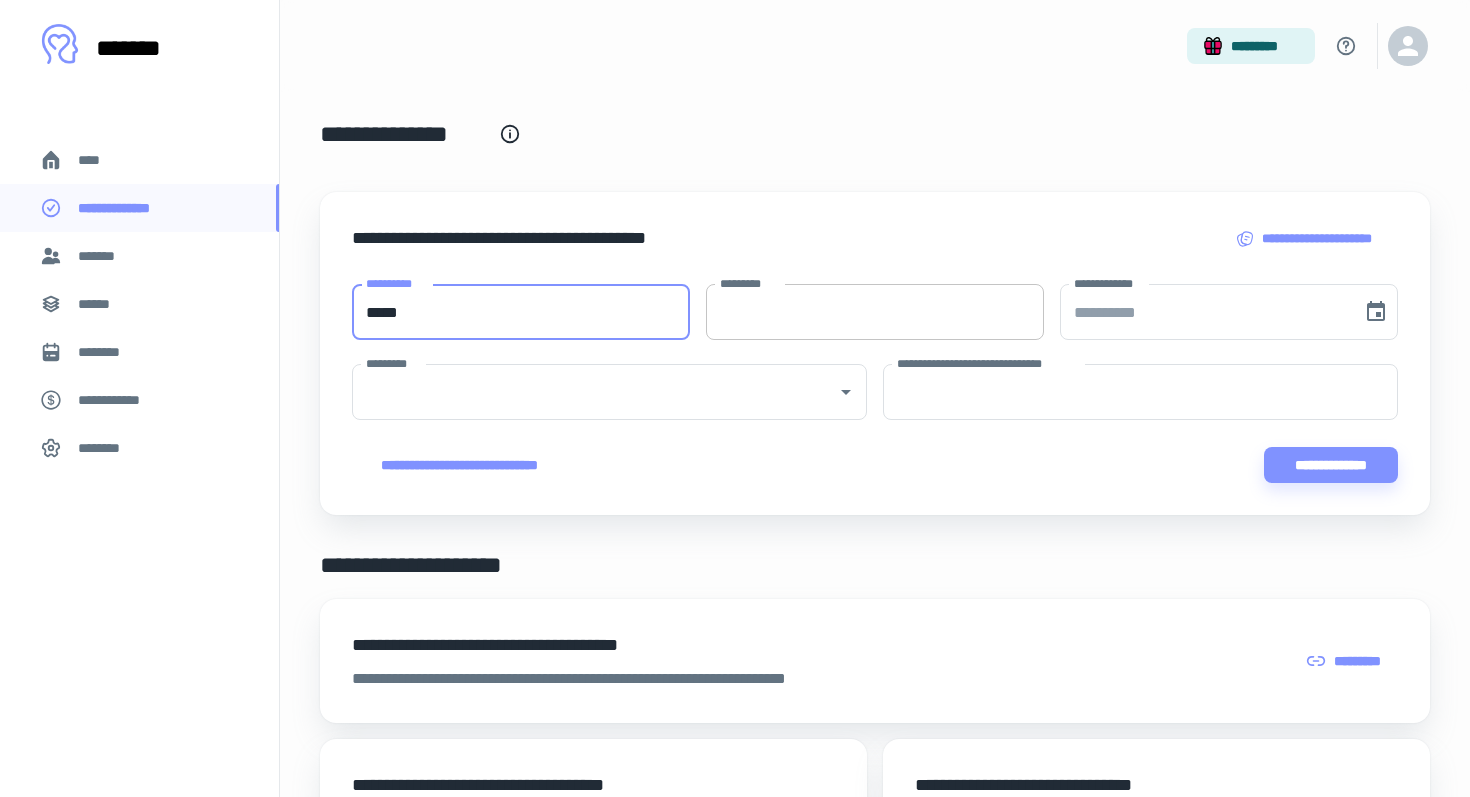 type on "*****" 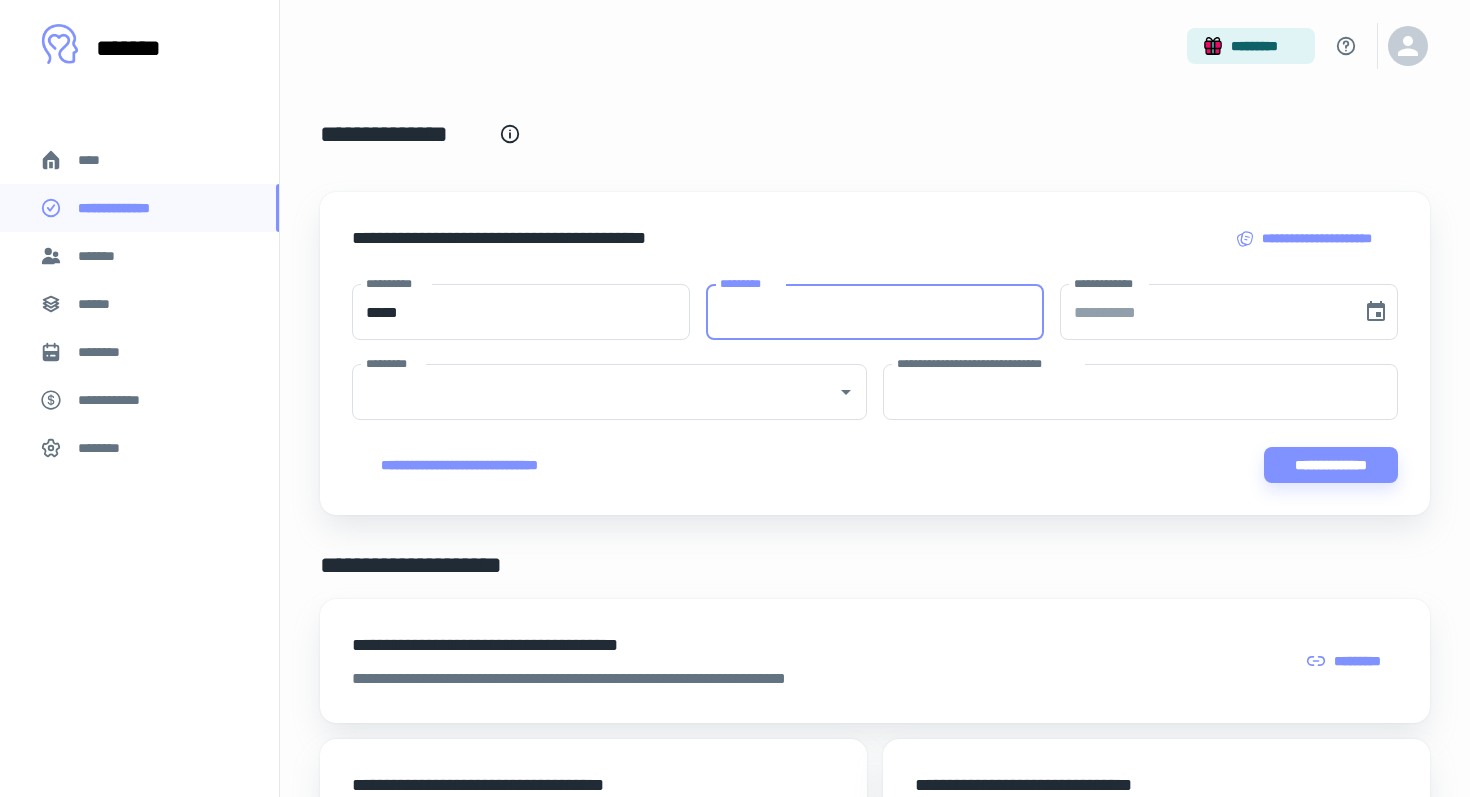 click on "*********" at bounding box center [875, 312] 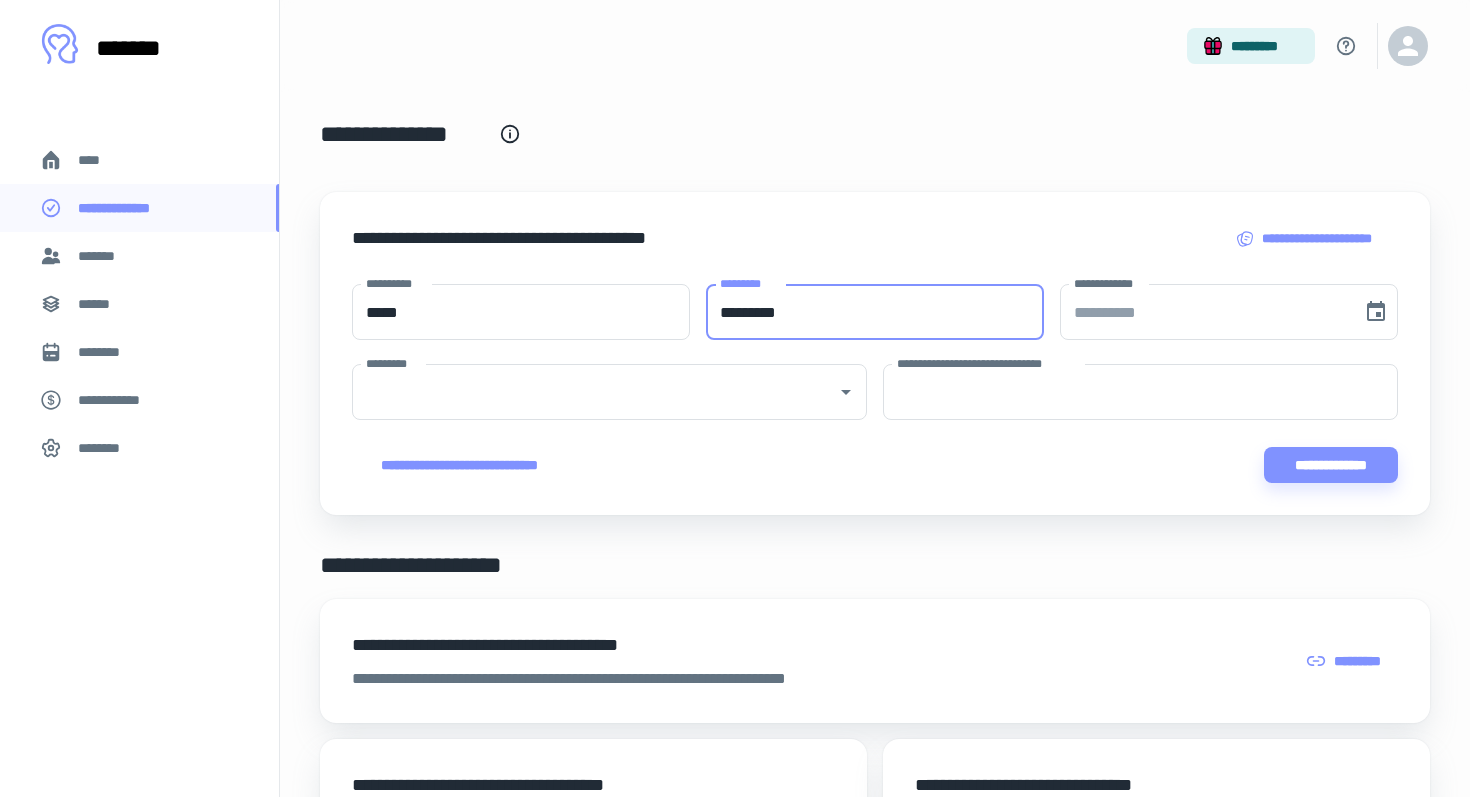 type on "*********" 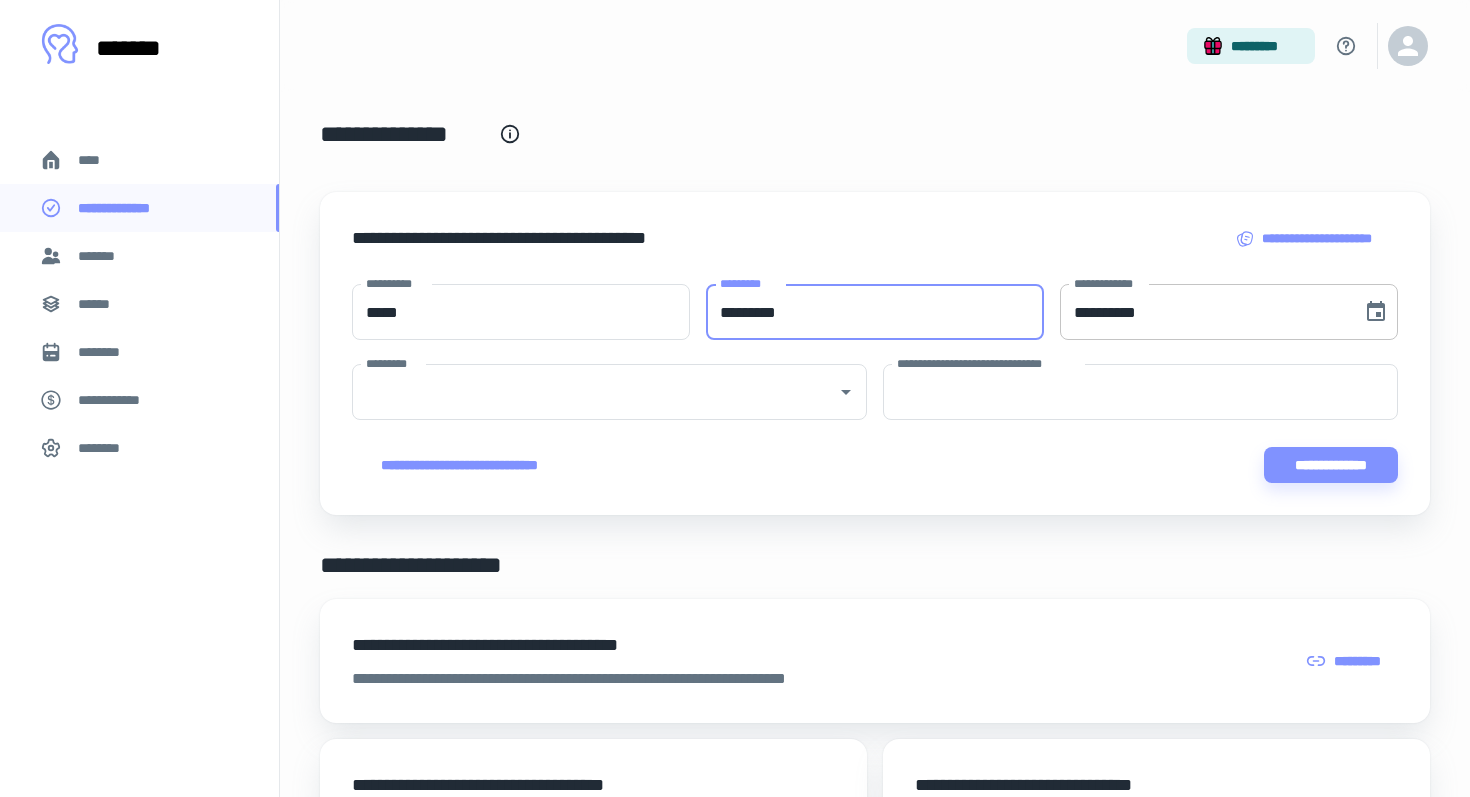 click on "**********" at bounding box center (1204, 312) 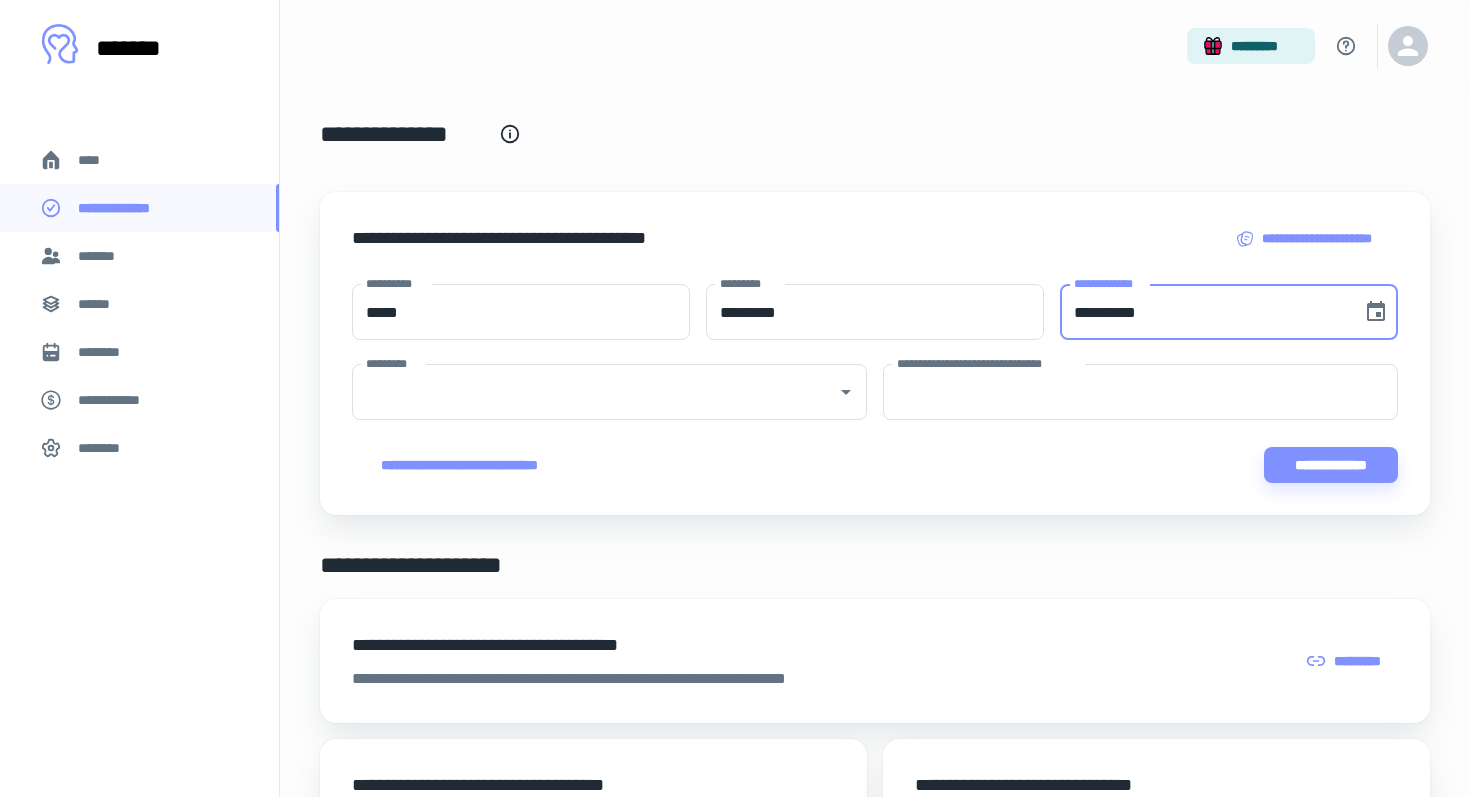 type on "**********" 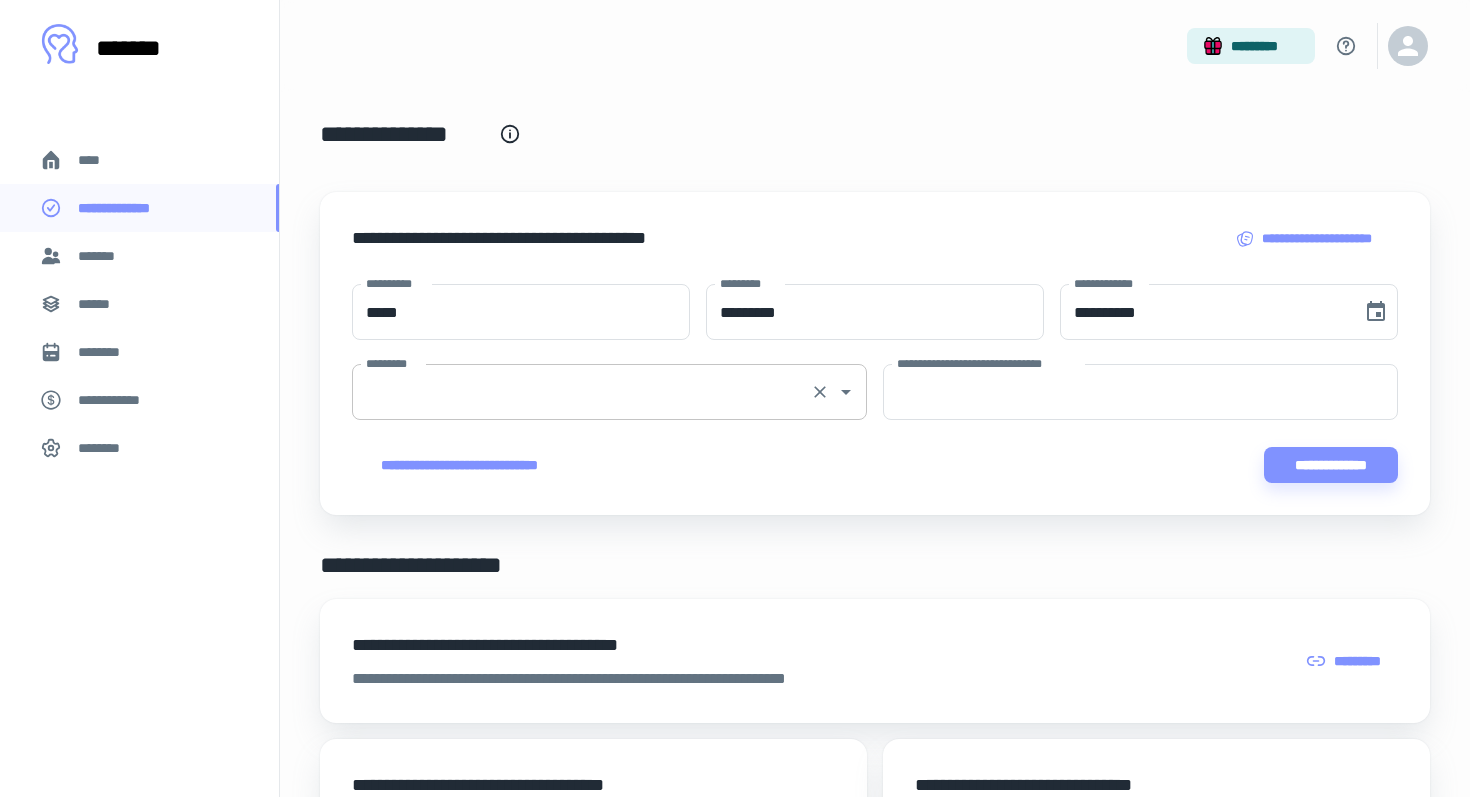 click on "*********" at bounding box center (581, 392) 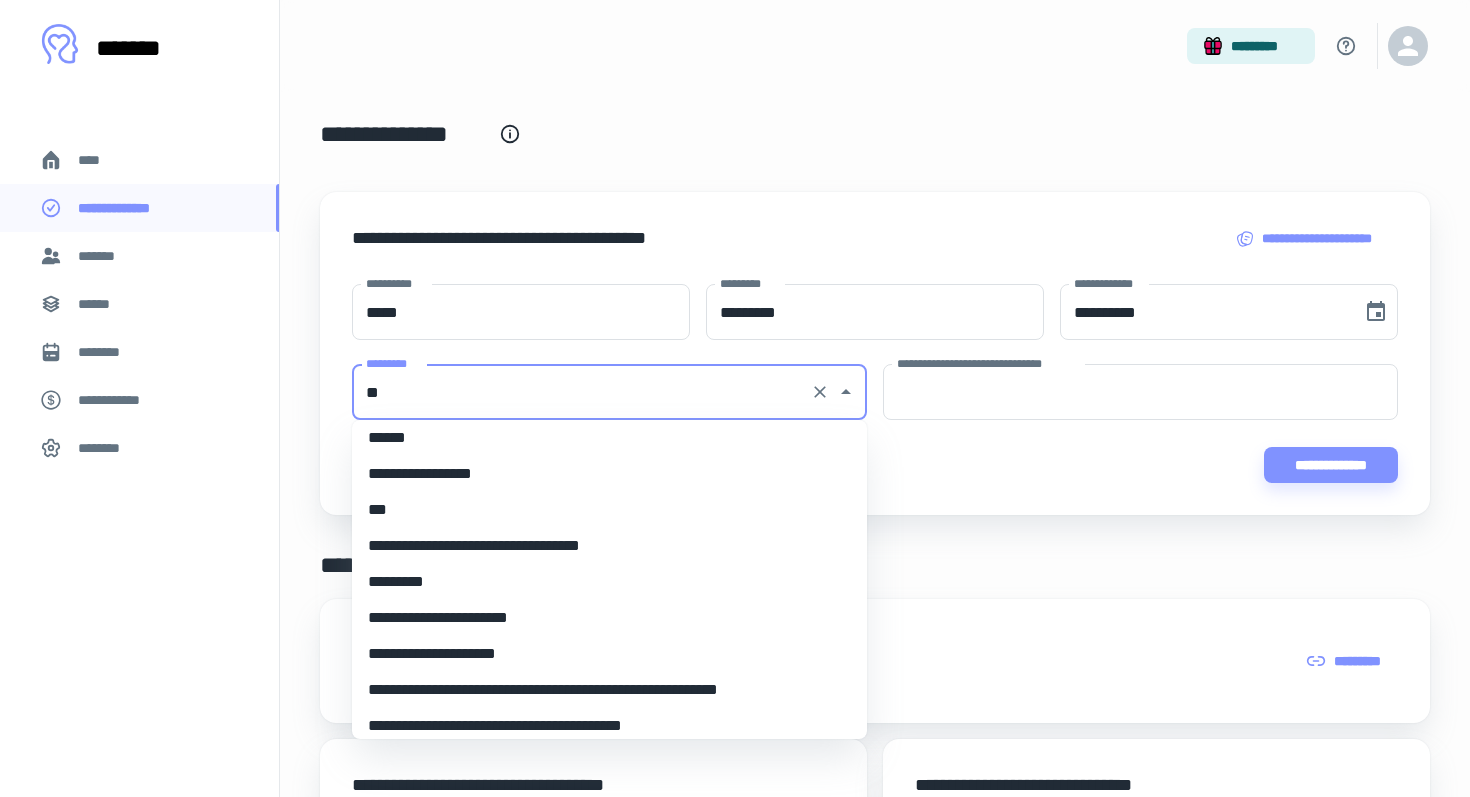 scroll, scrollTop: 0, scrollLeft: 0, axis: both 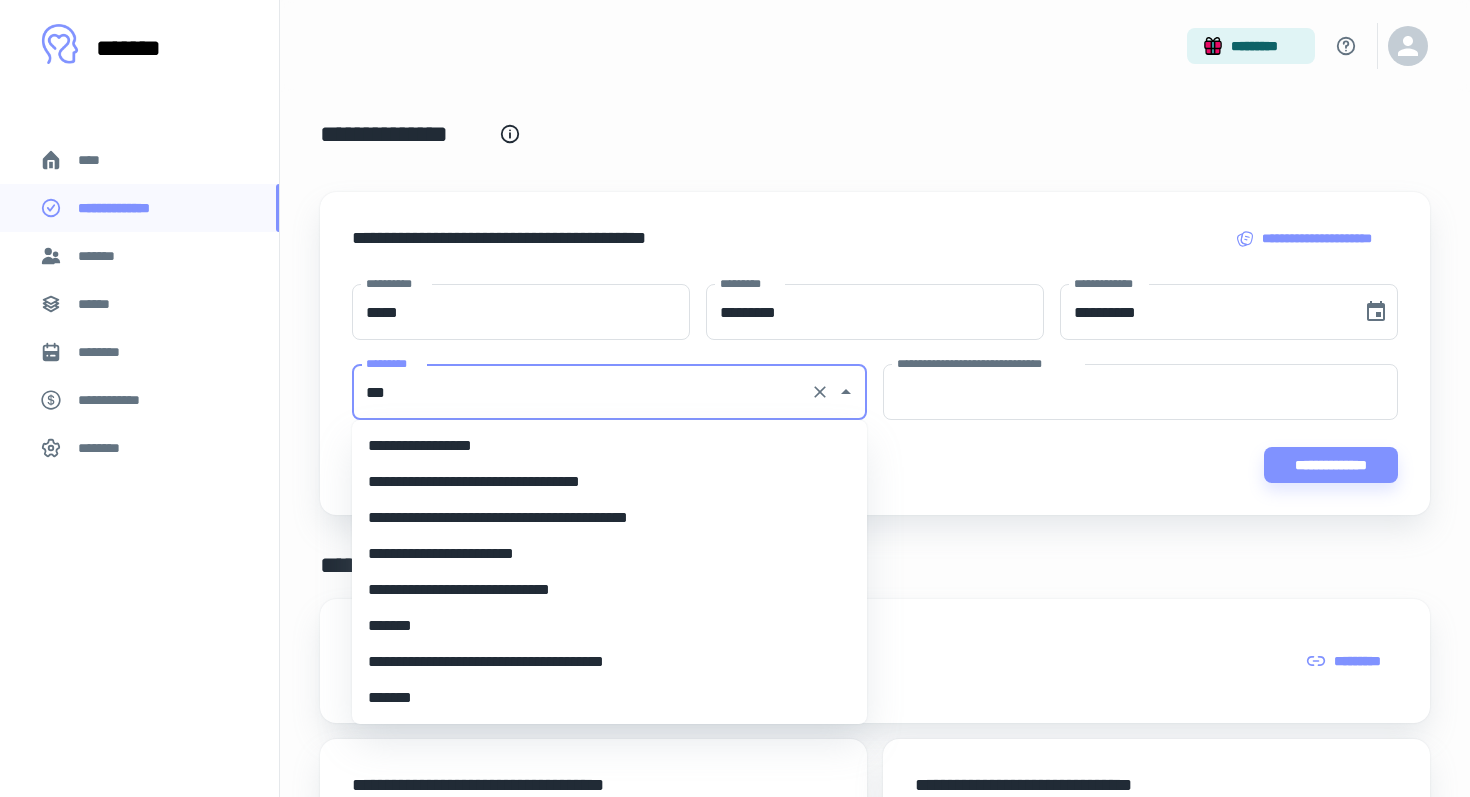 click on "**********" at bounding box center (609, 446) 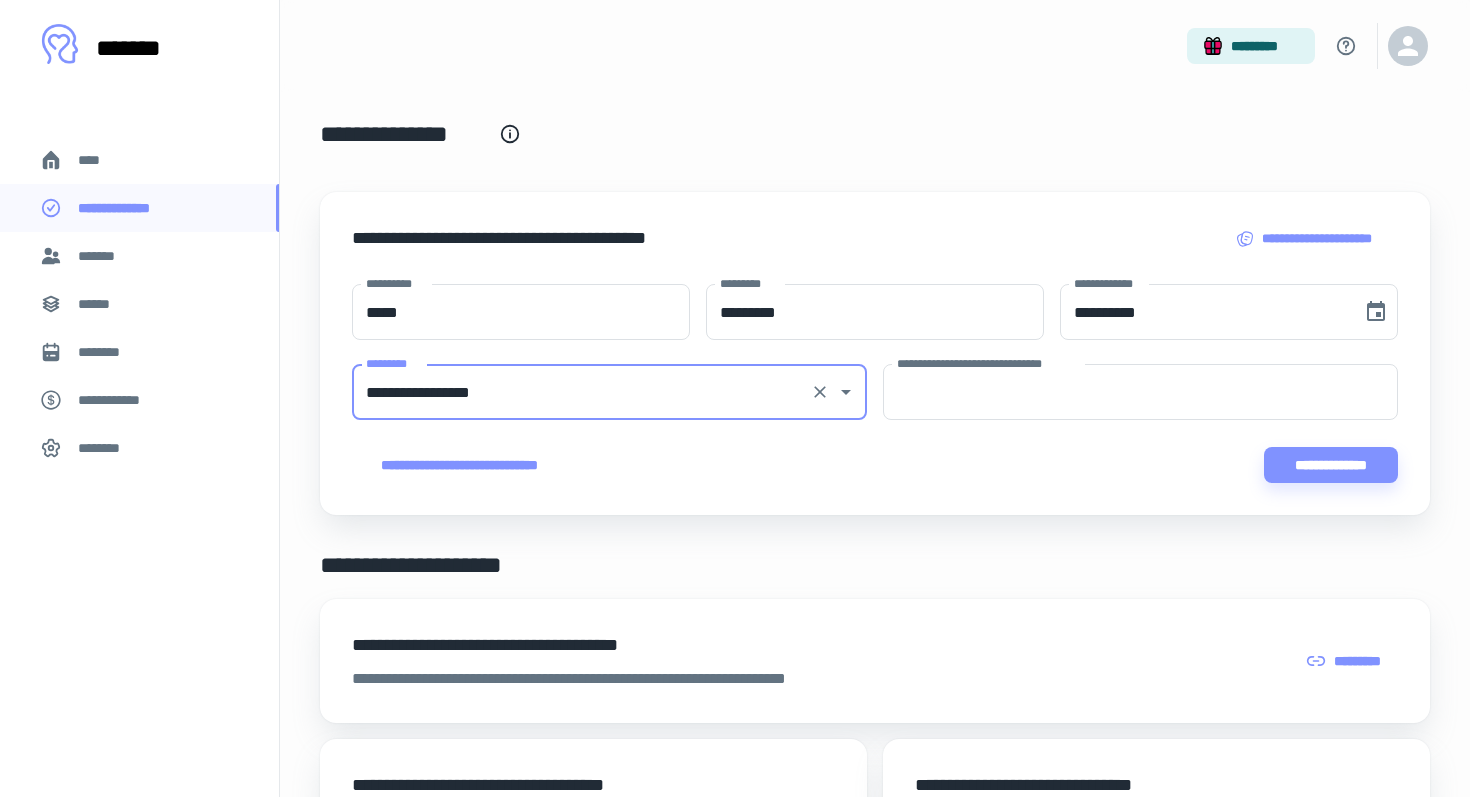 type on "**********" 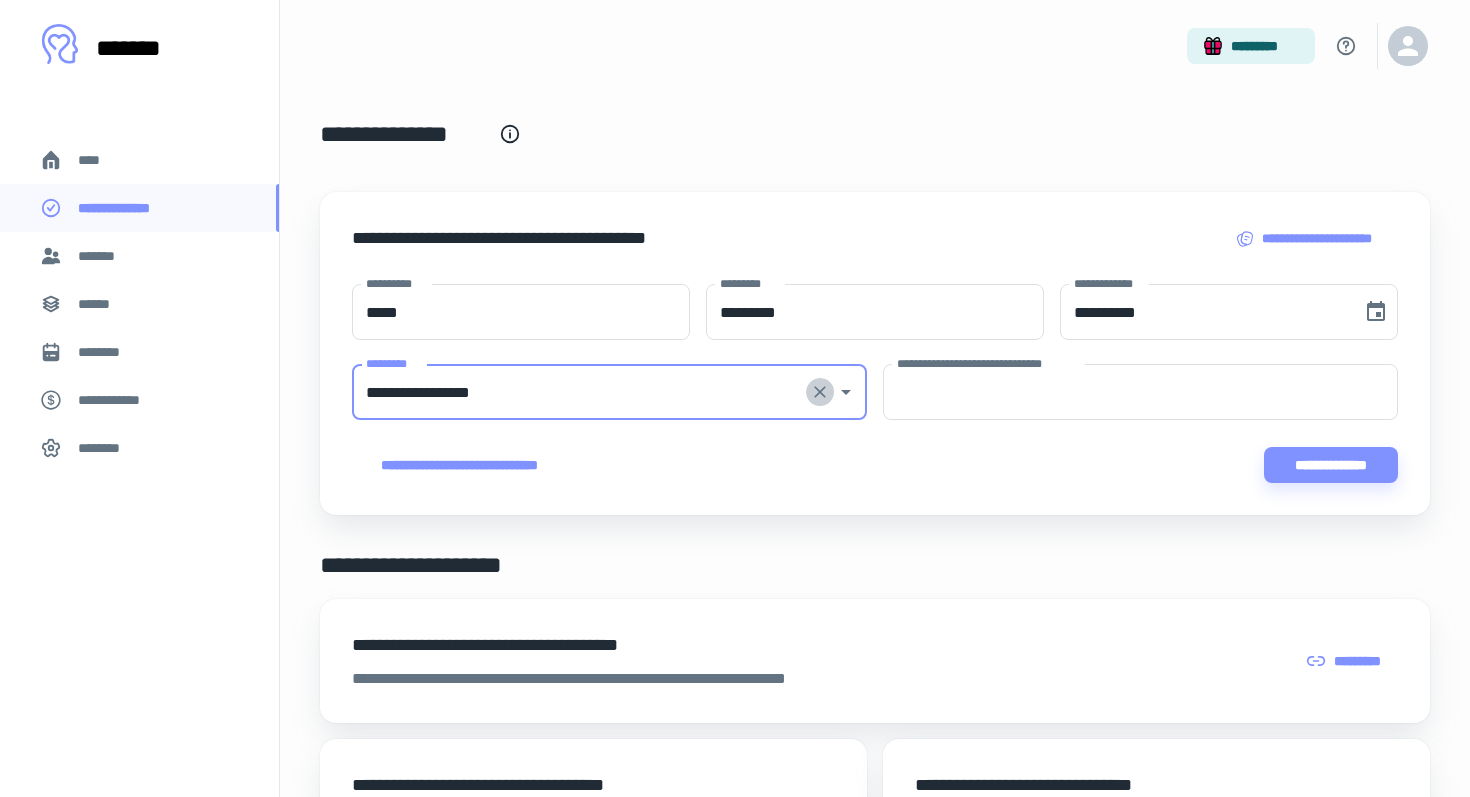 click 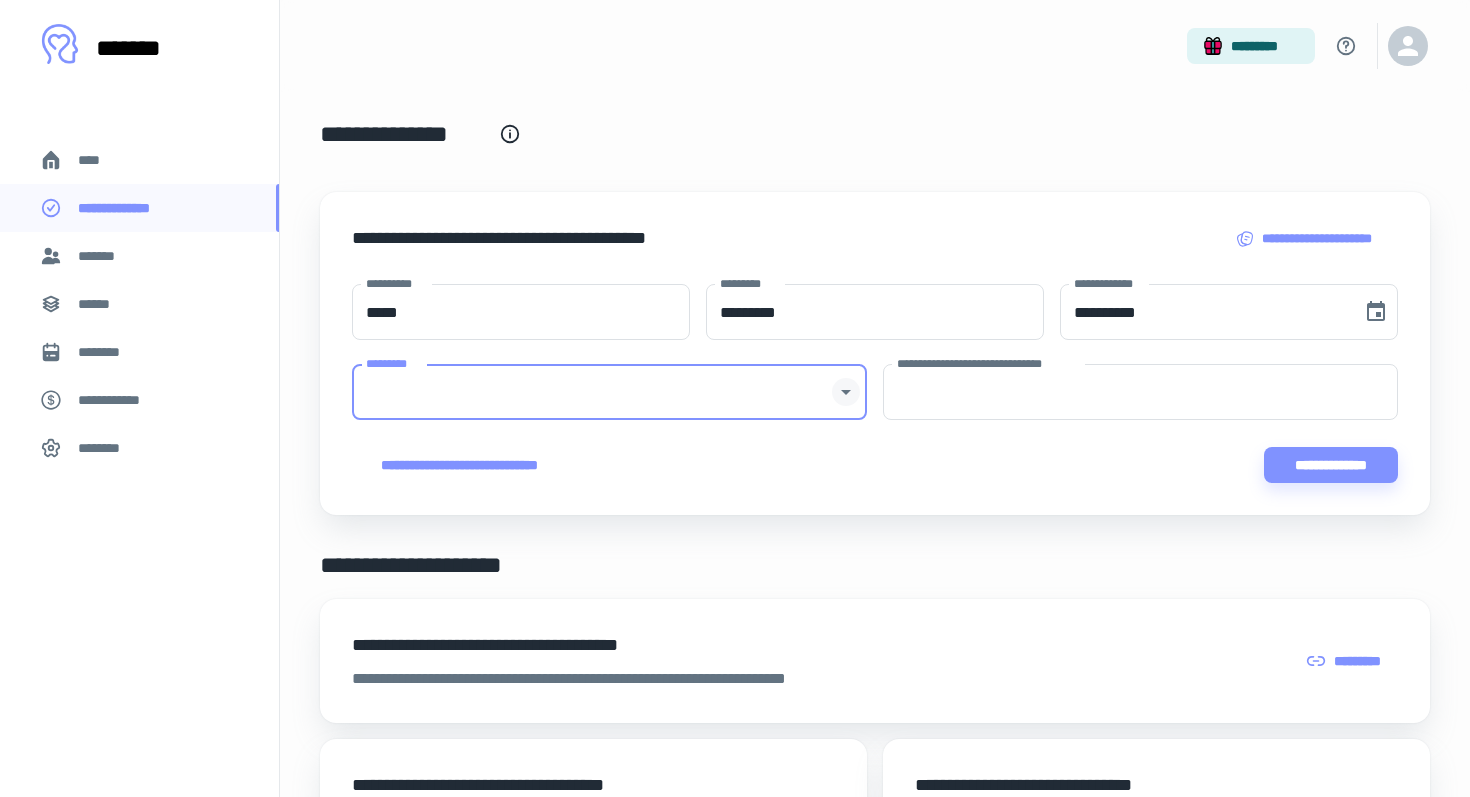 click 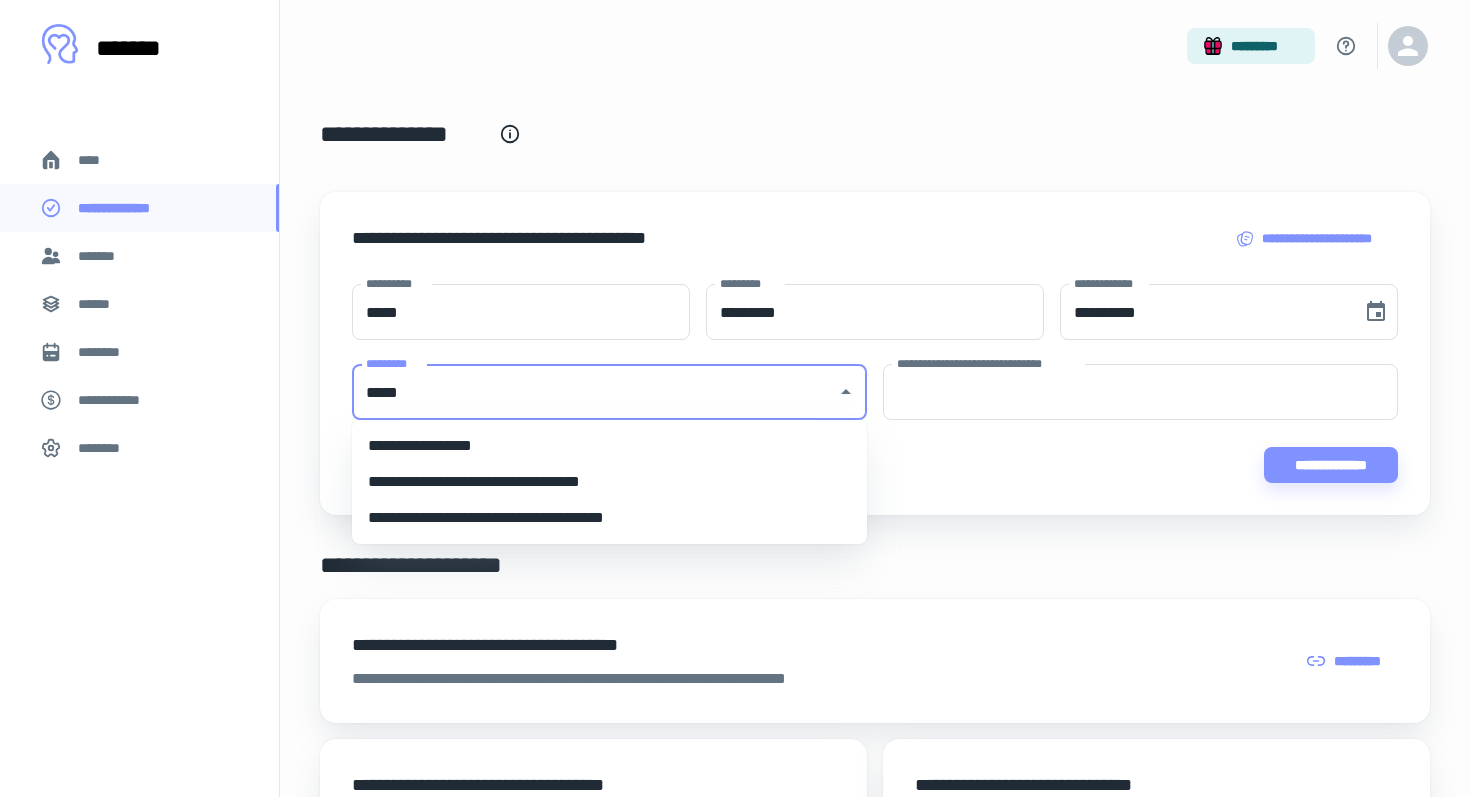 click on "**********" at bounding box center [609, 482] 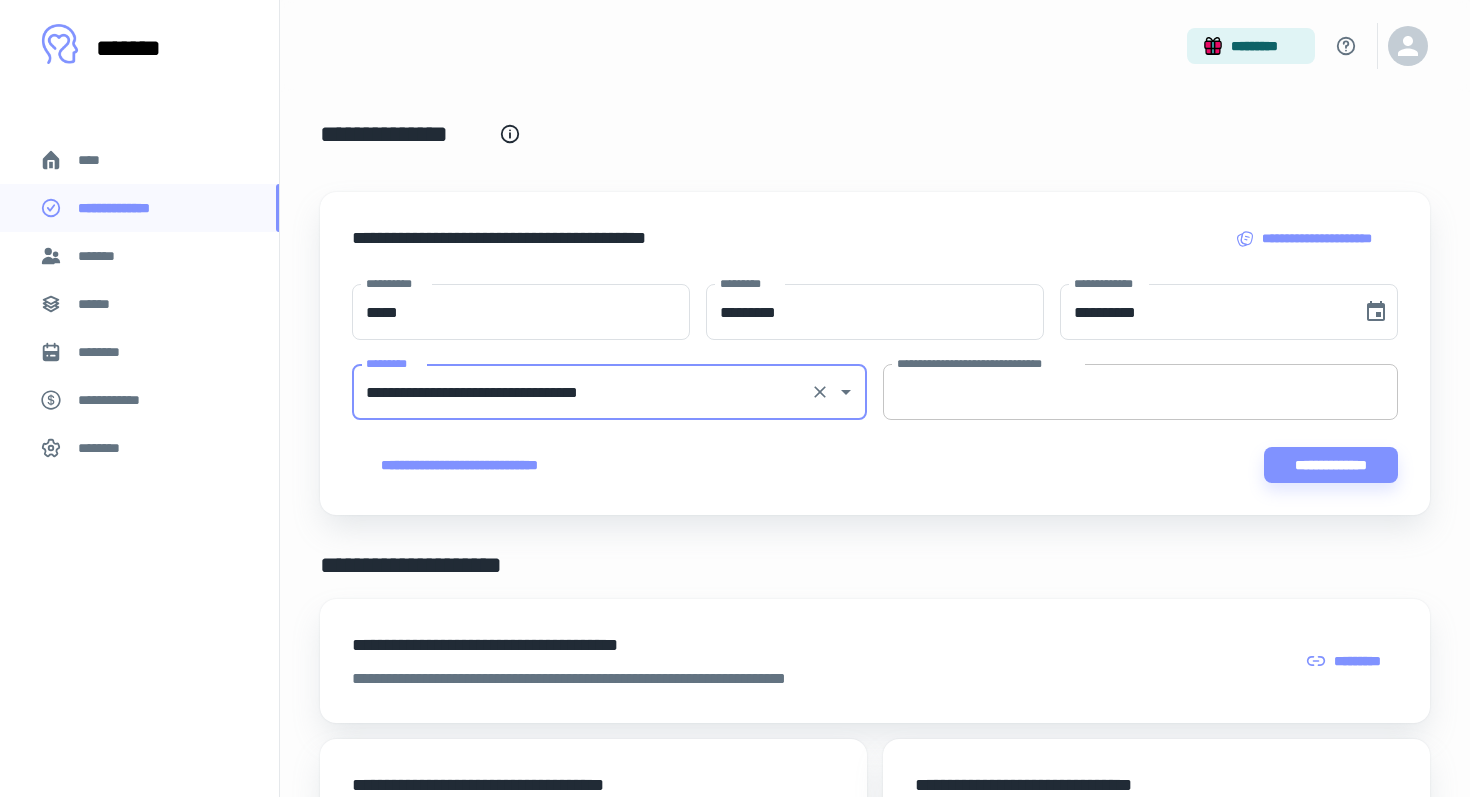 type on "**********" 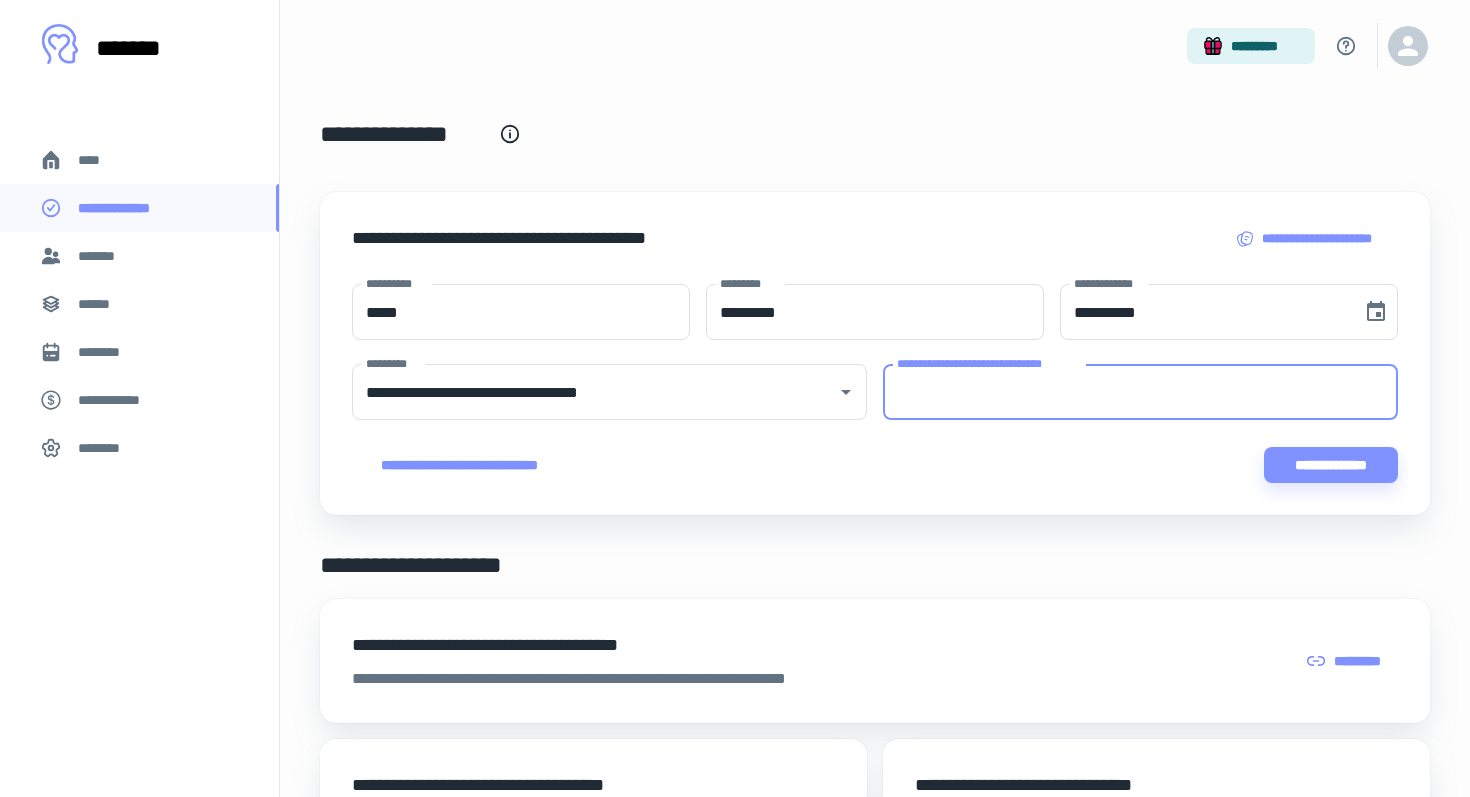 click on "**********" at bounding box center [1140, 392] 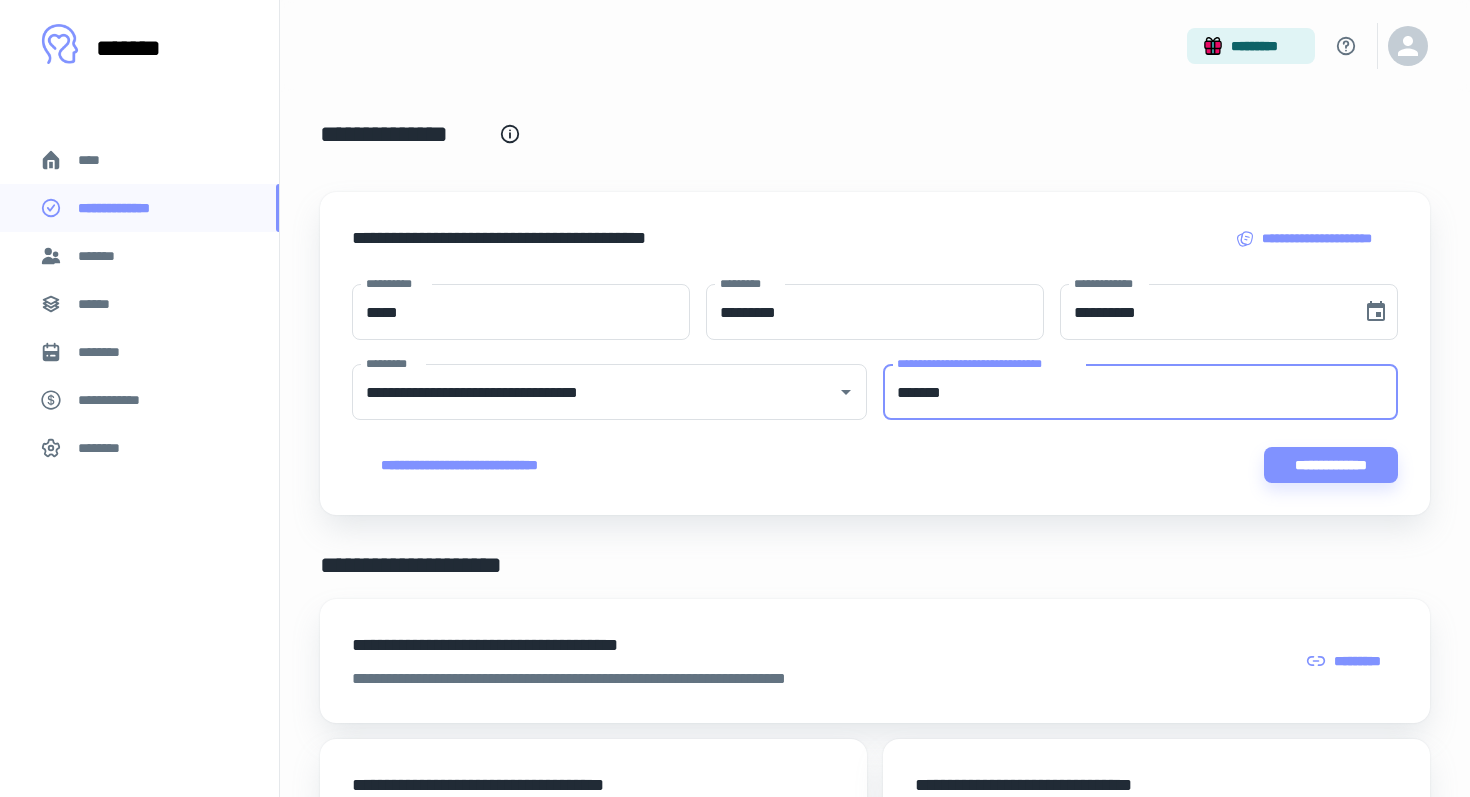 type on "*******" 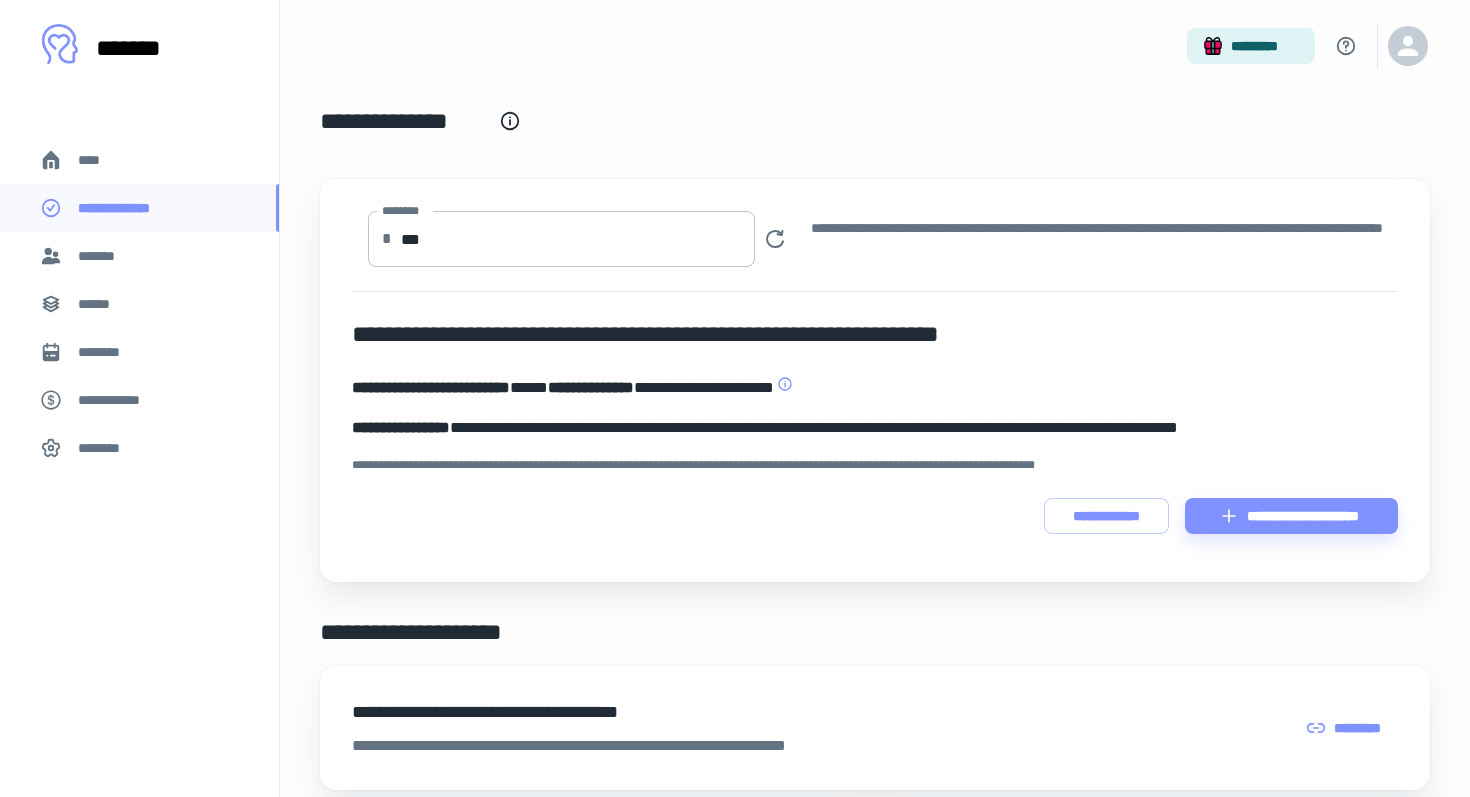 scroll, scrollTop: 11, scrollLeft: 0, axis: vertical 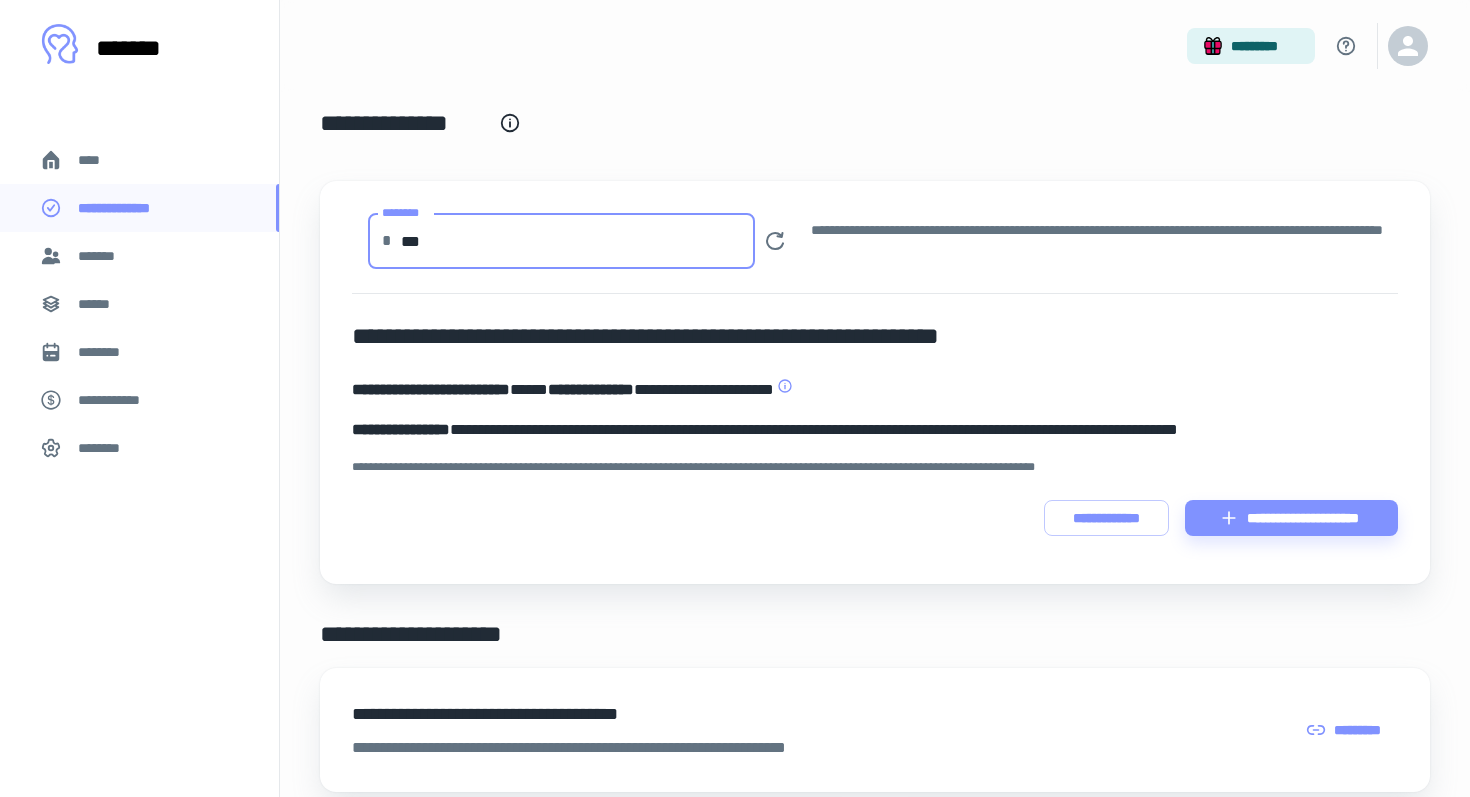 drag, startPoint x: 466, startPoint y: 234, endPoint x: 373, endPoint y: 240, distance: 93.193344 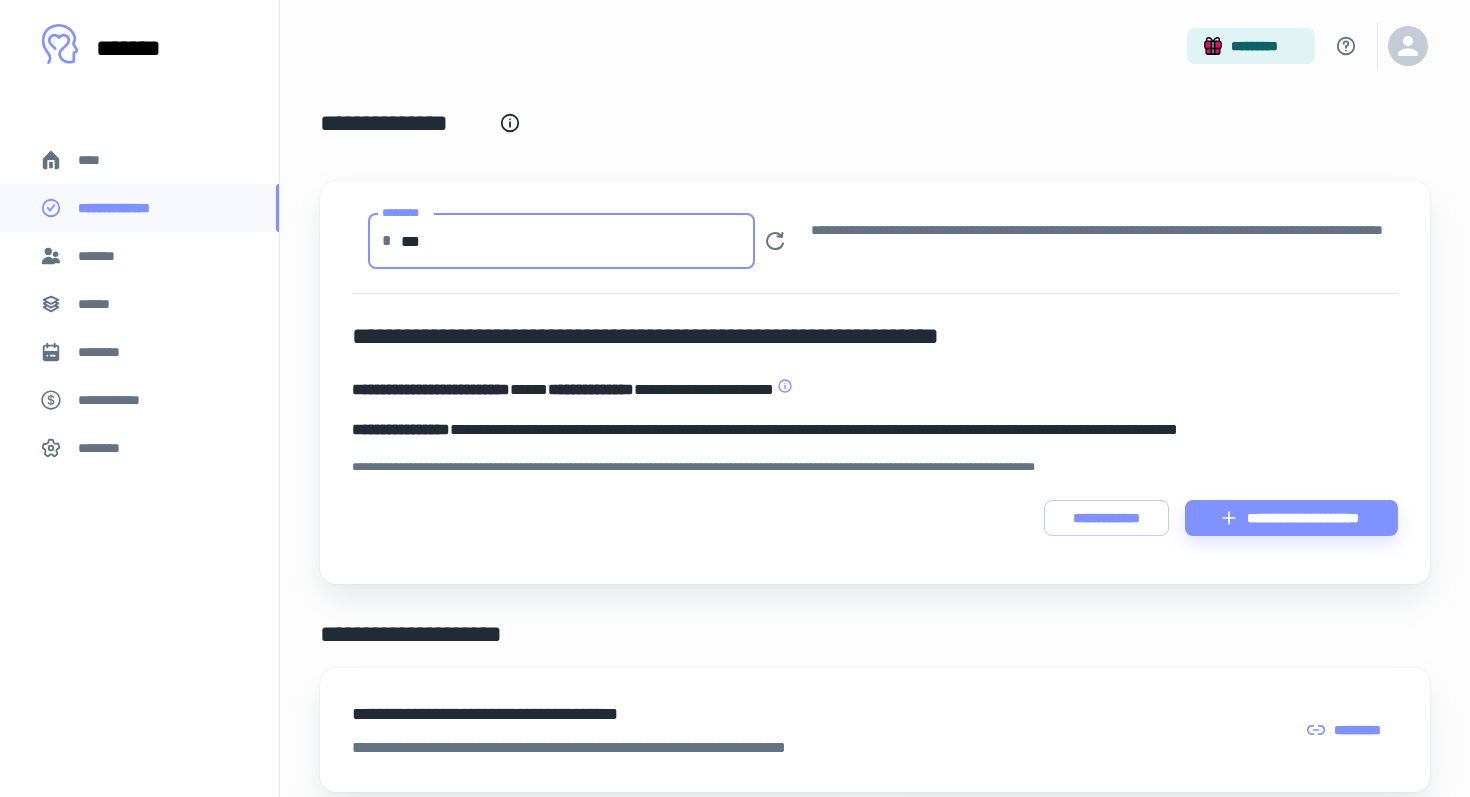 type on "***" 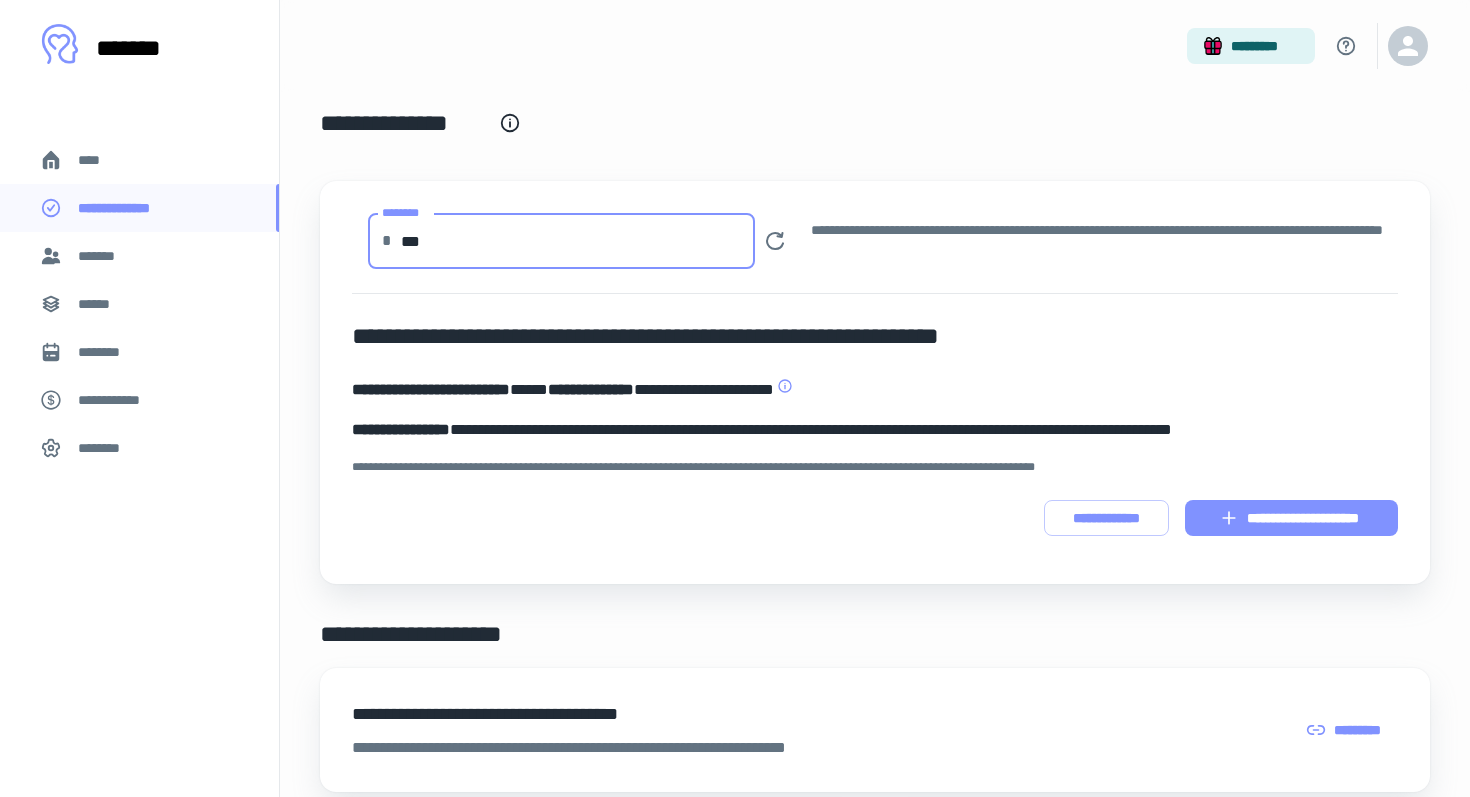 click on "**********" at bounding box center [1291, 518] 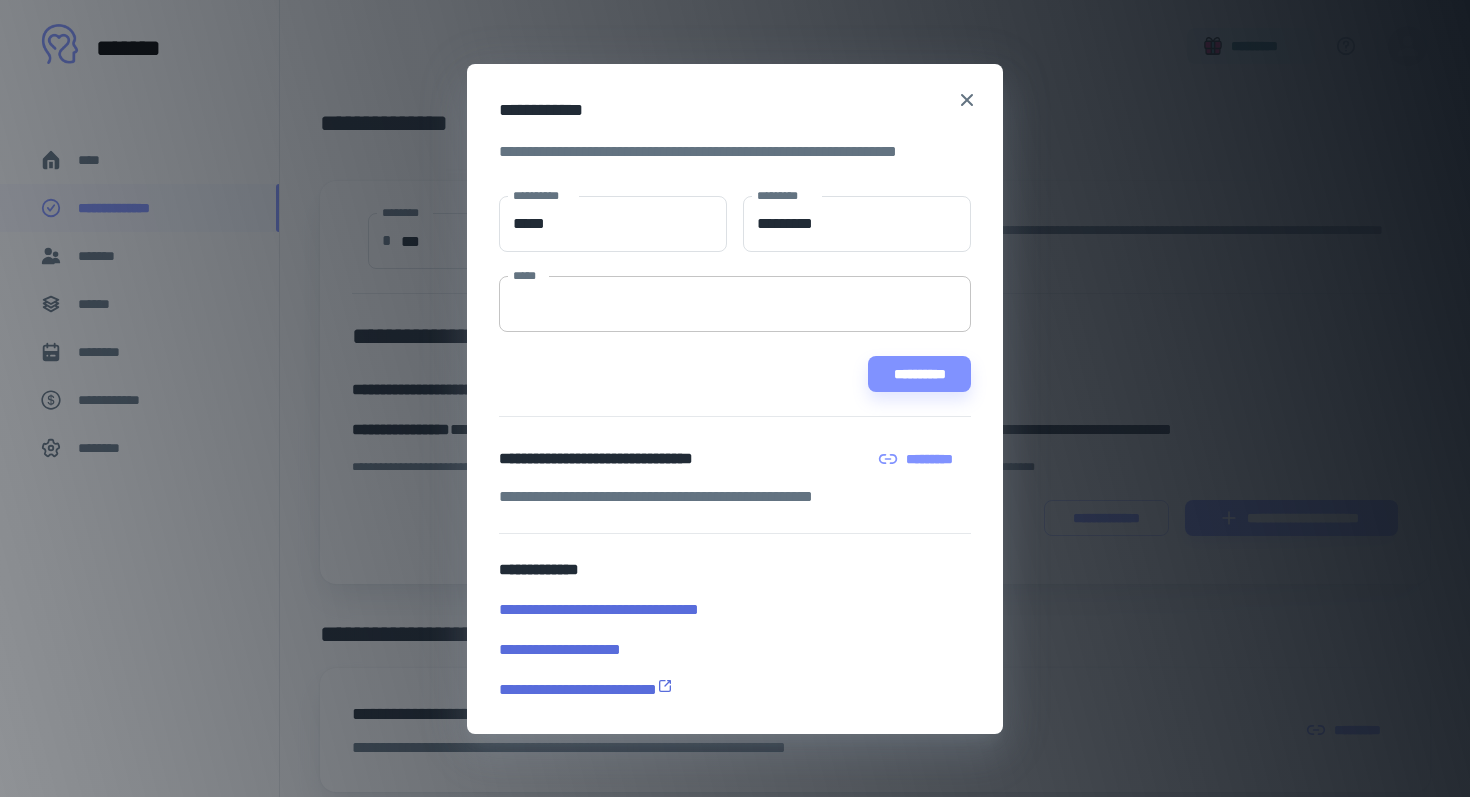 click on "*****" at bounding box center (734, 304) 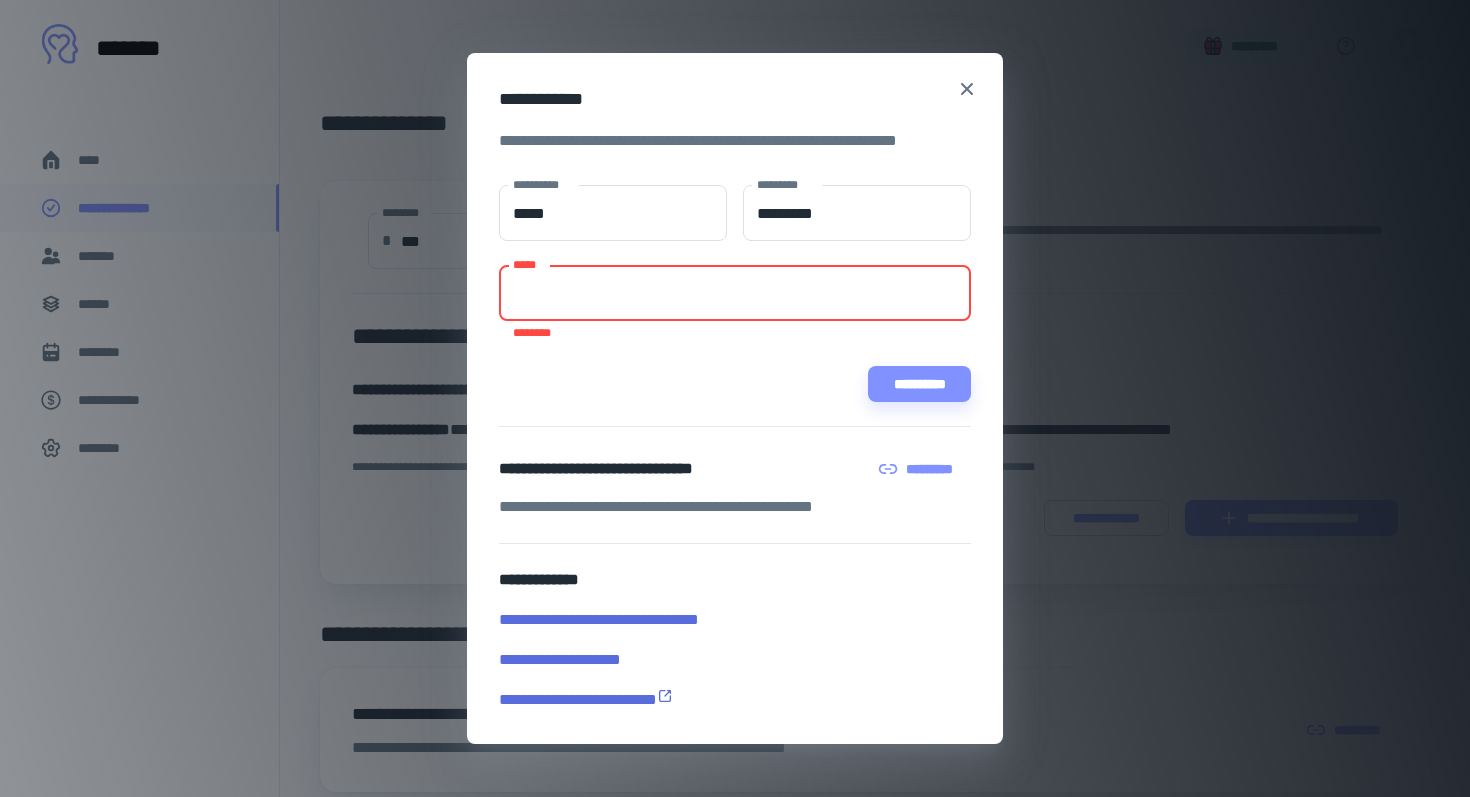 click on "*****" at bounding box center [734, 293] 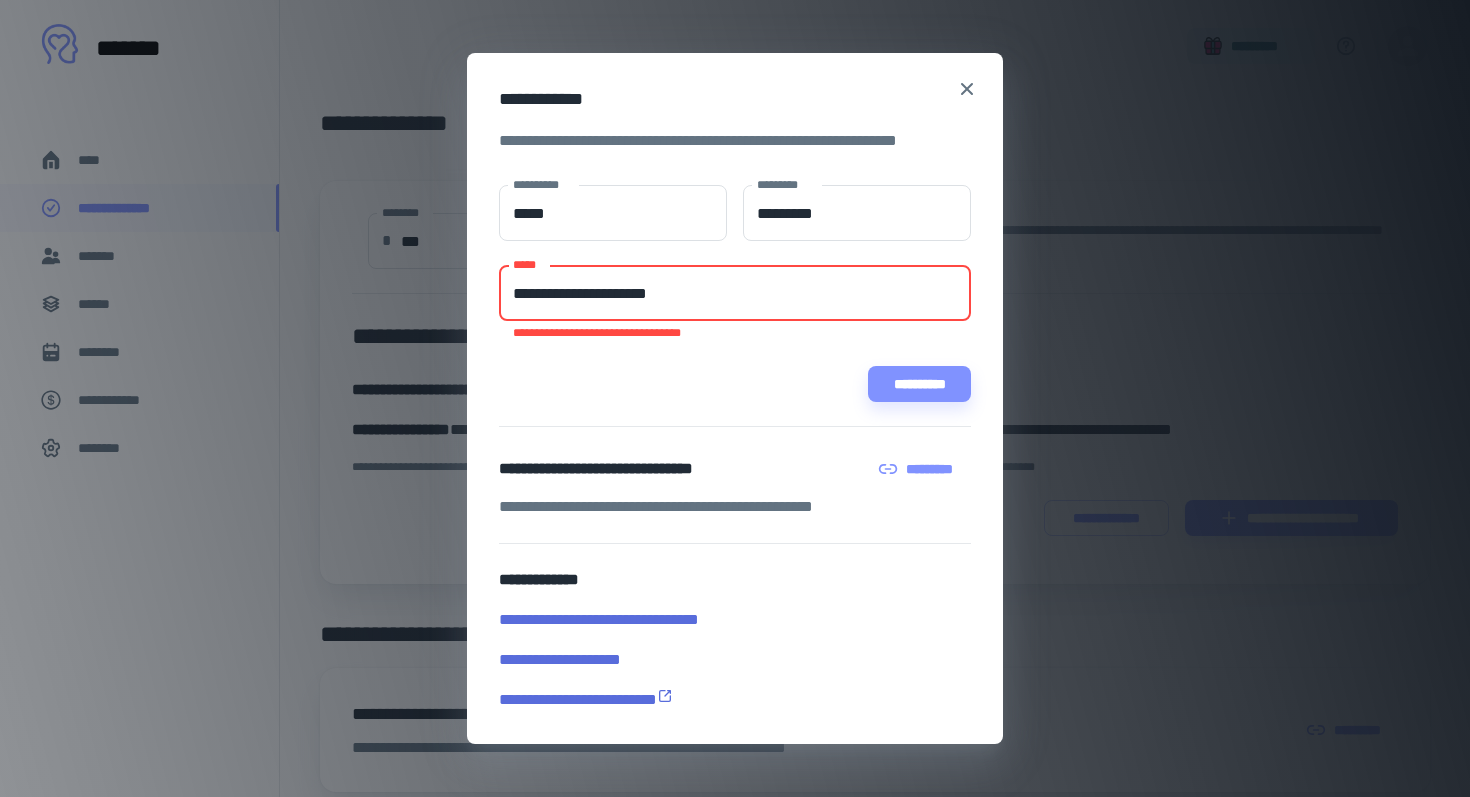 click on "**********" at bounding box center (734, 293) 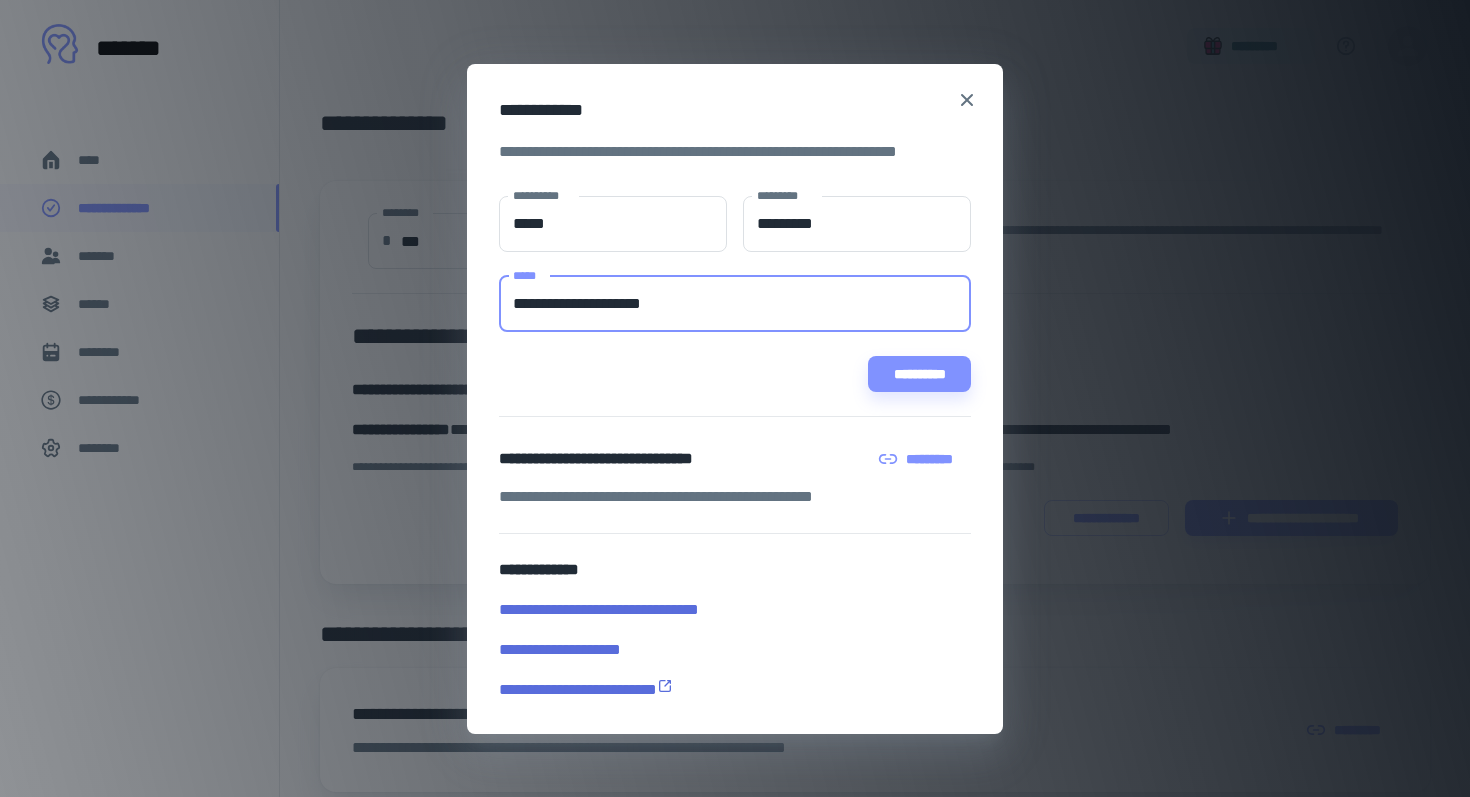 type on "**********" 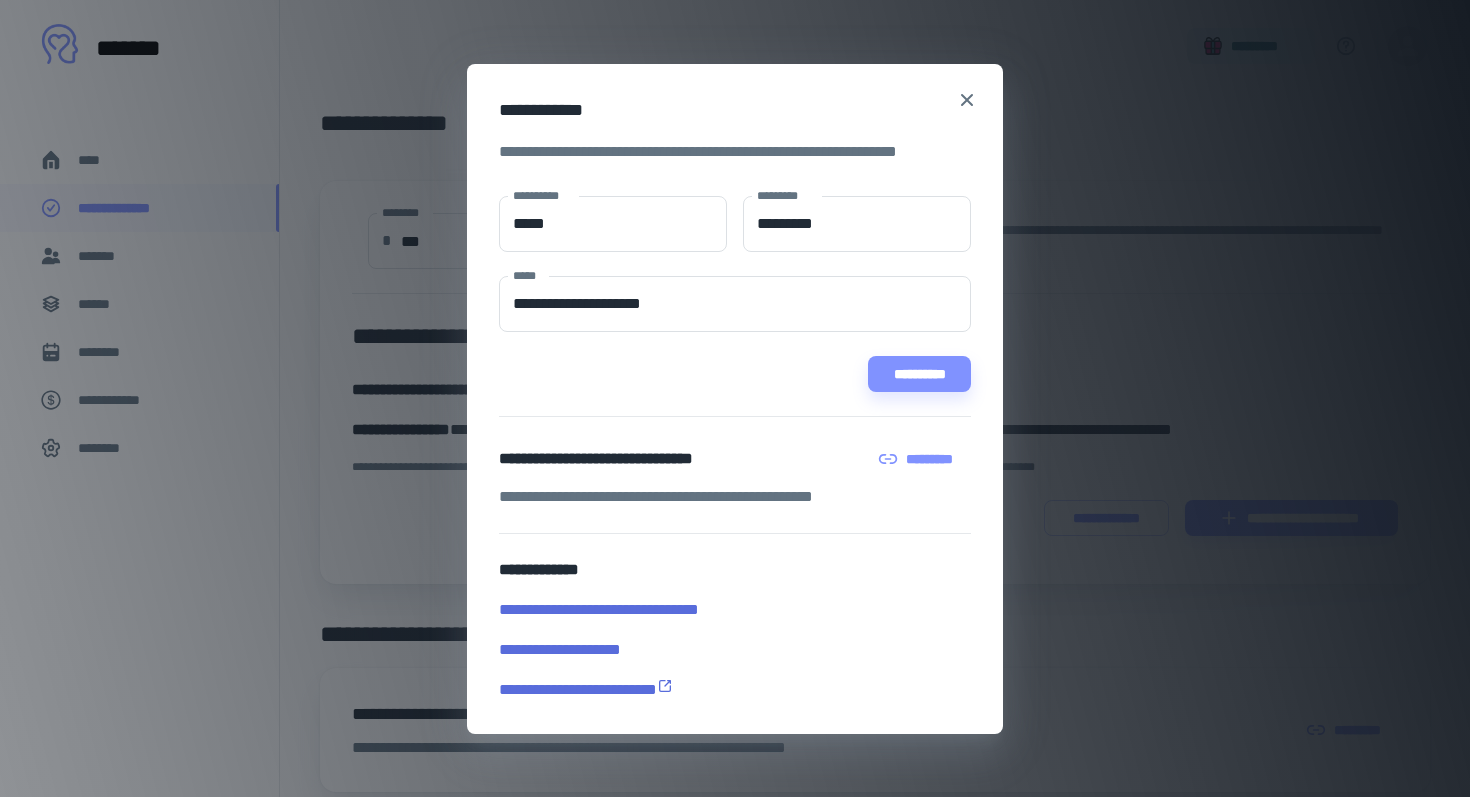 click at bounding box center [734, 404] 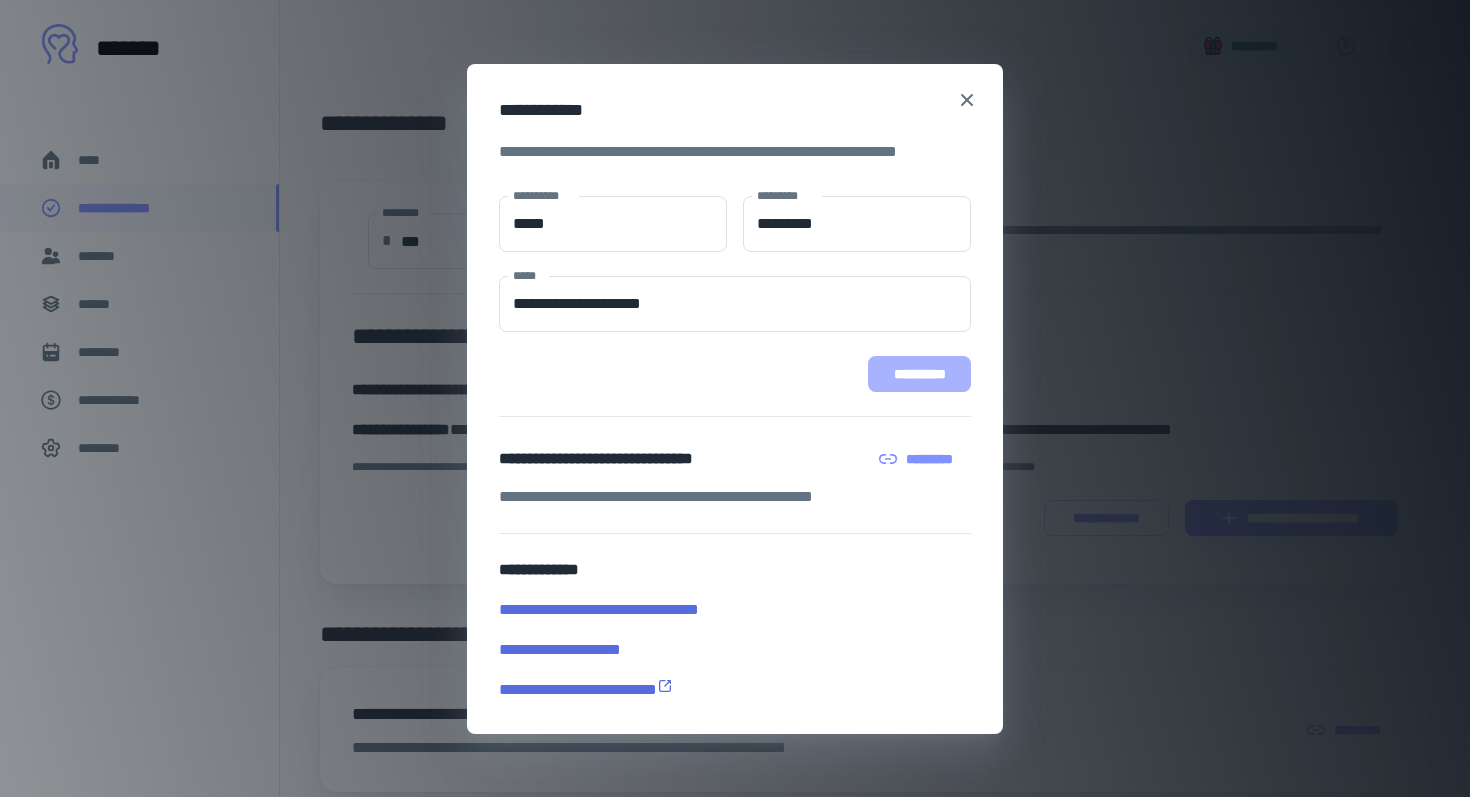 click on "**********" at bounding box center (919, 374) 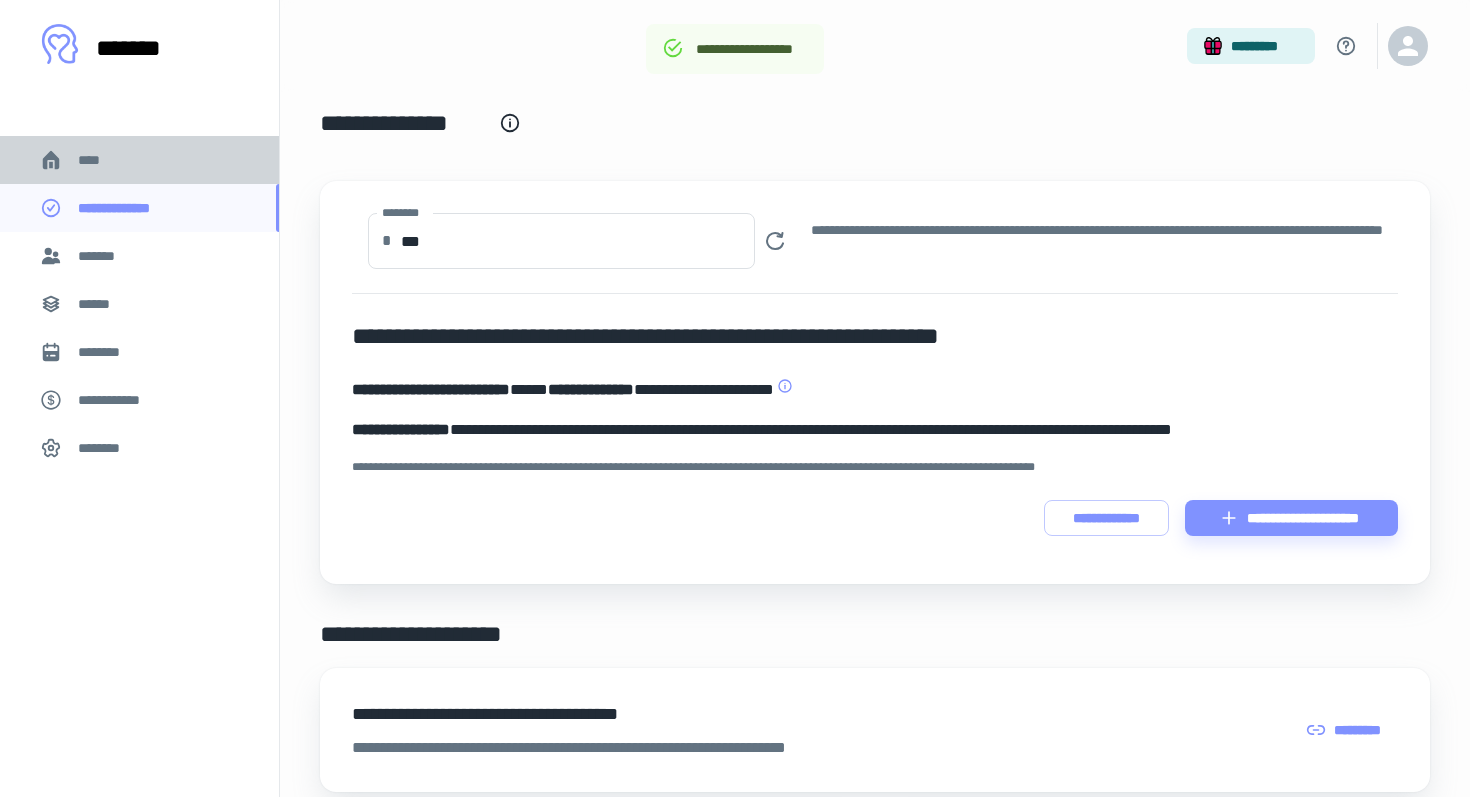 click on "****" at bounding box center (139, 160) 